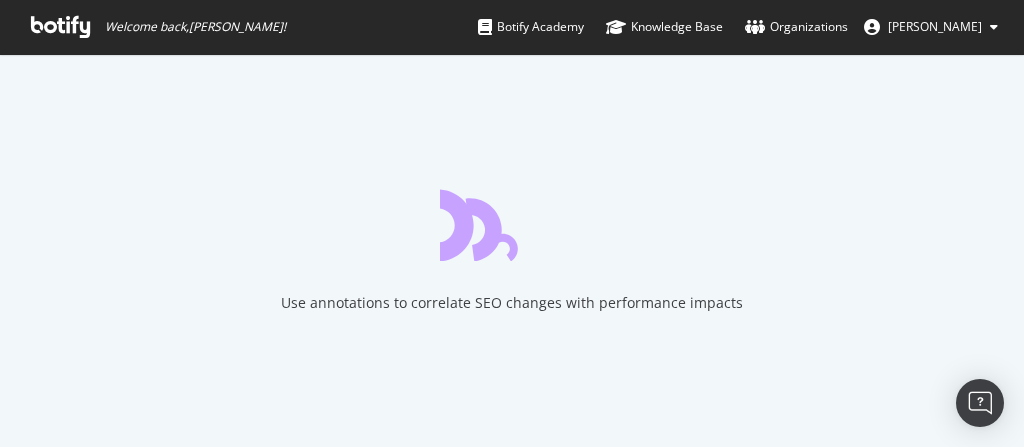 scroll, scrollTop: 0, scrollLeft: 0, axis: both 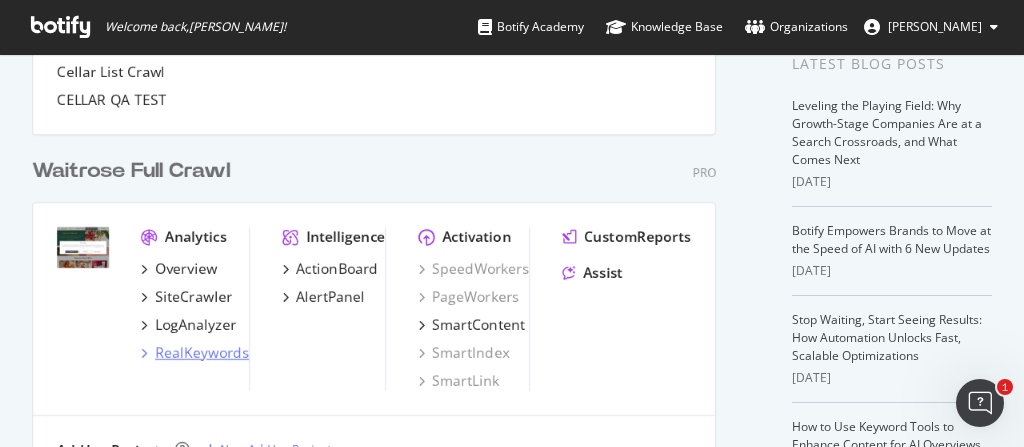 click on "RealKeywords" at bounding box center [202, 353] 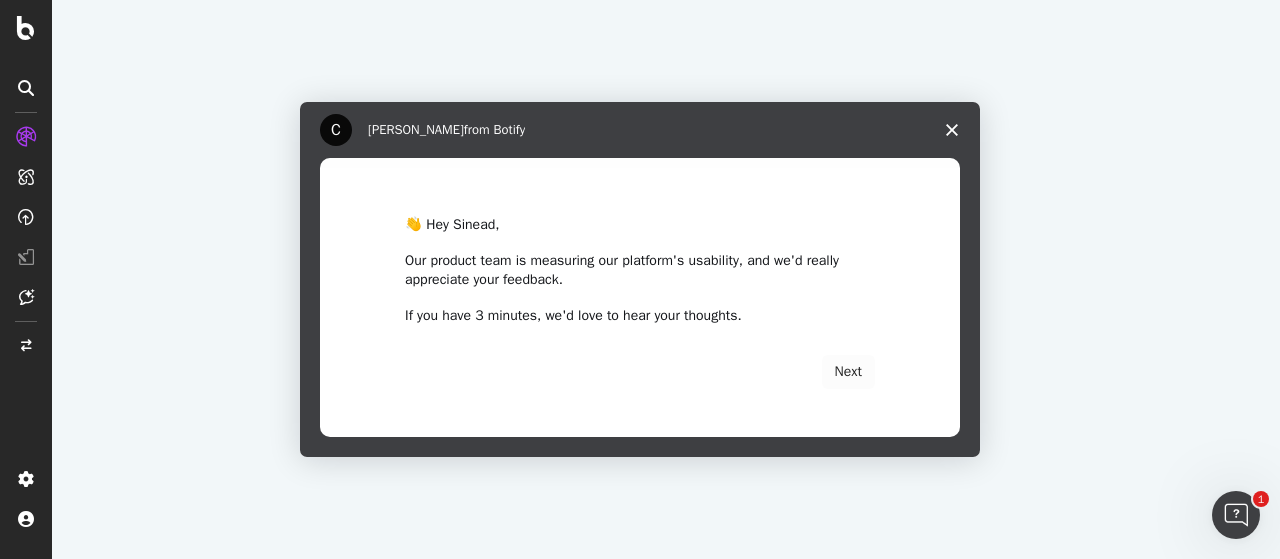 scroll, scrollTop: 0, scrollLeft: 0, axis: both 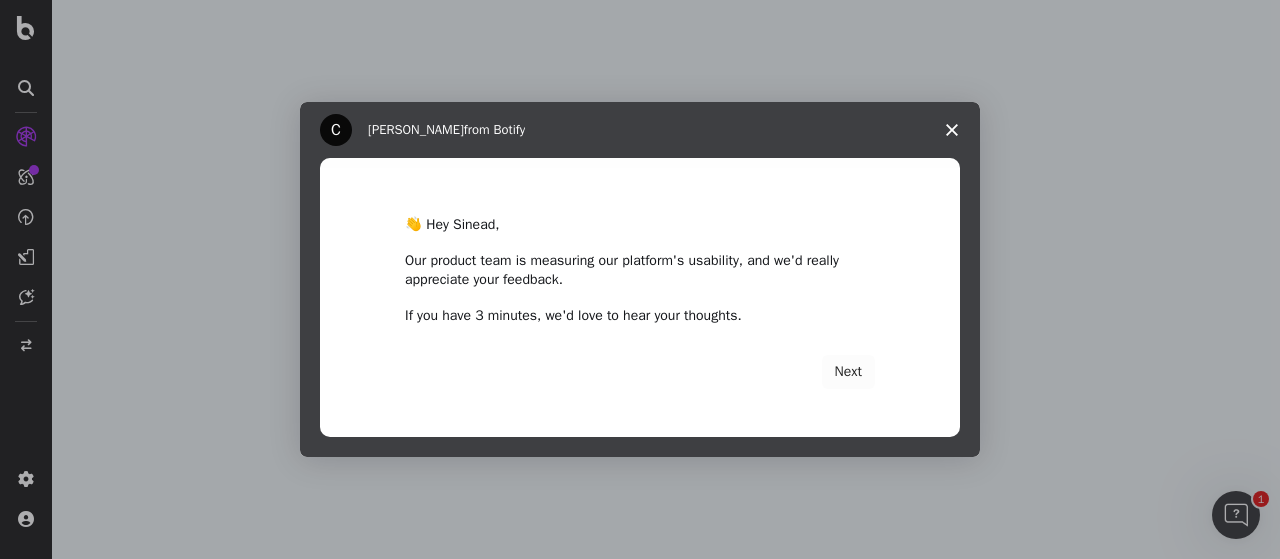 click at bounding box center [952, 130] 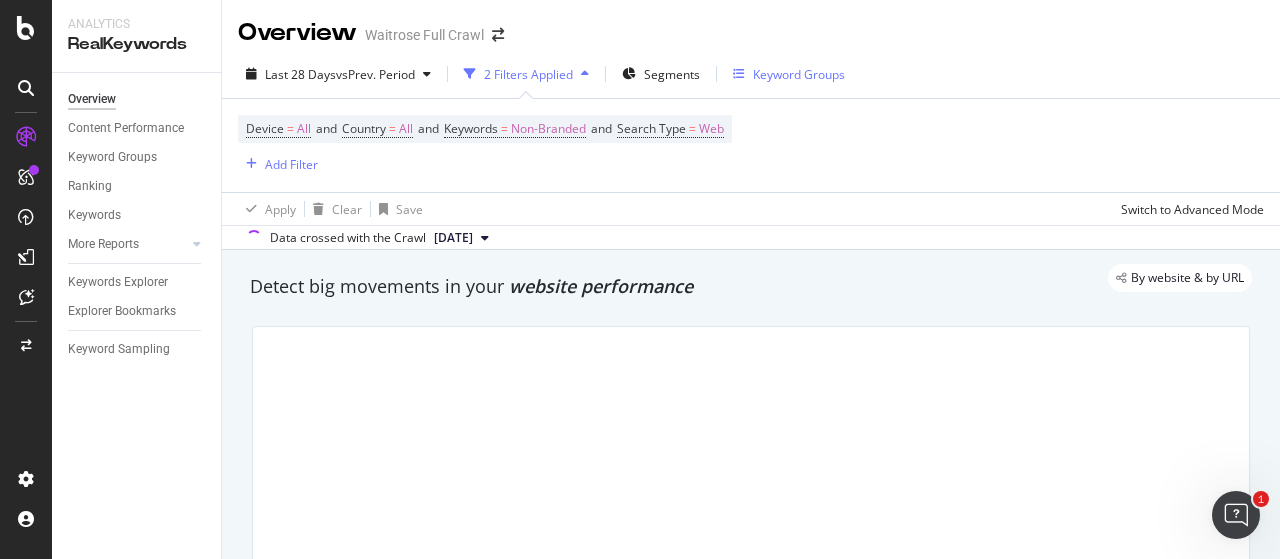 click on "Keyword Groups" at bounding box center [799, 74] 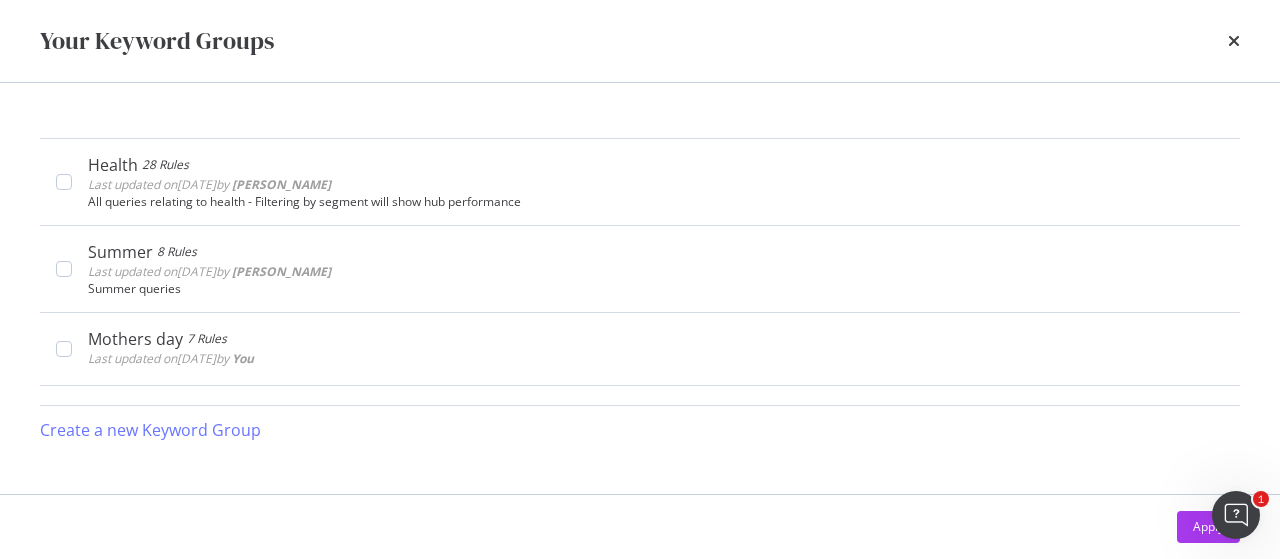 scroll, scrollTop: 683, scrollLeft: 0, axis: vertical 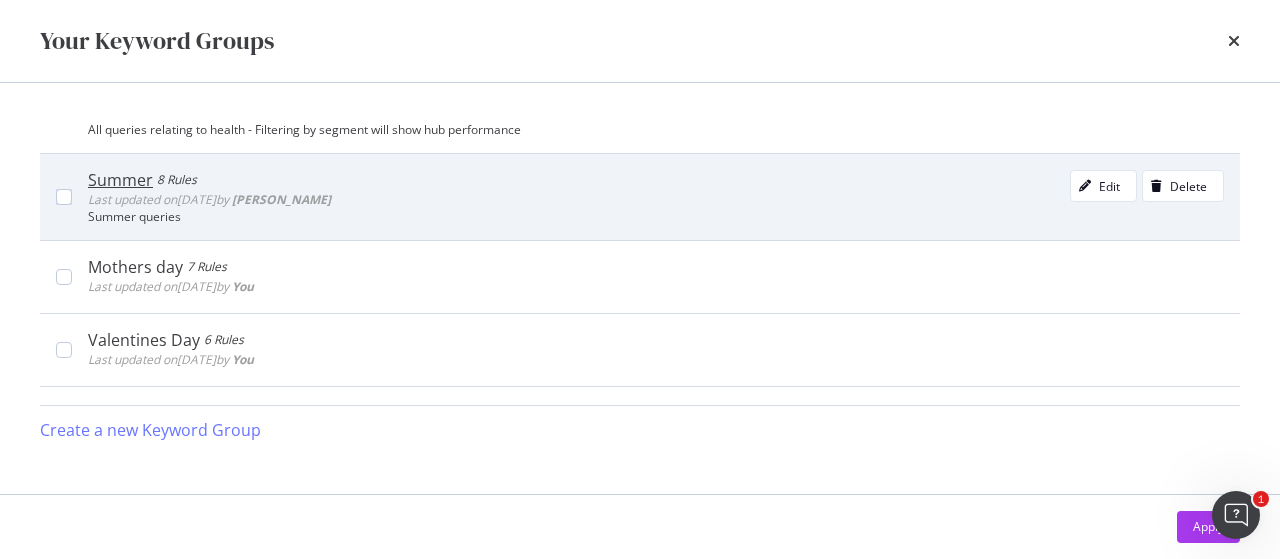 click on "Last updated on  [DATE]  by   [PERSON_NAME]" at bounding box center (209, 199) 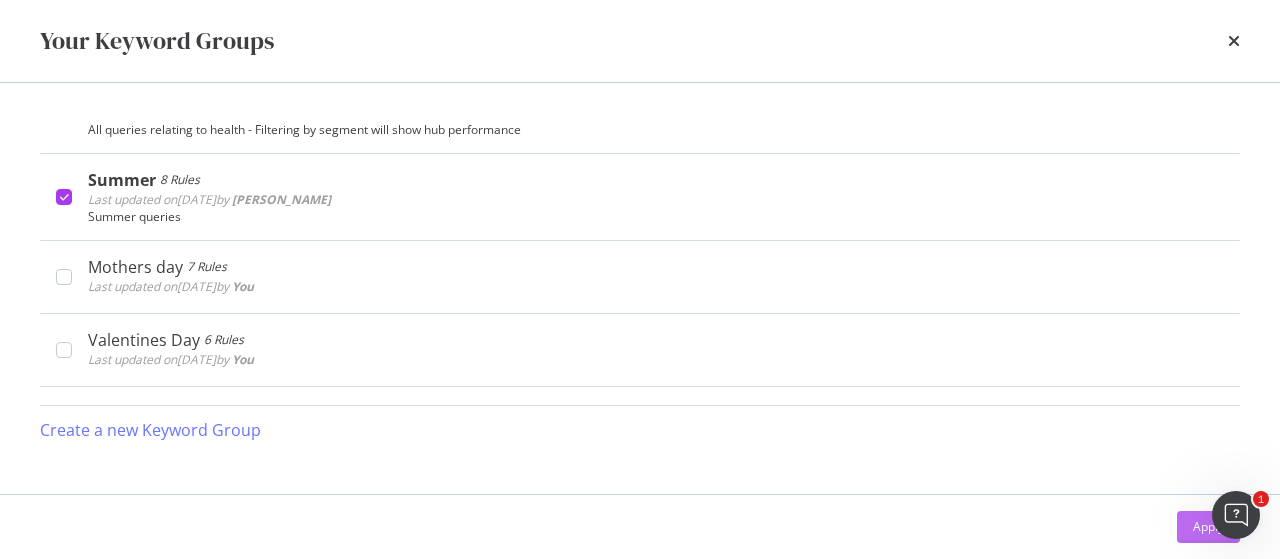 click on "Apply" at bounding box center (1208, 527) 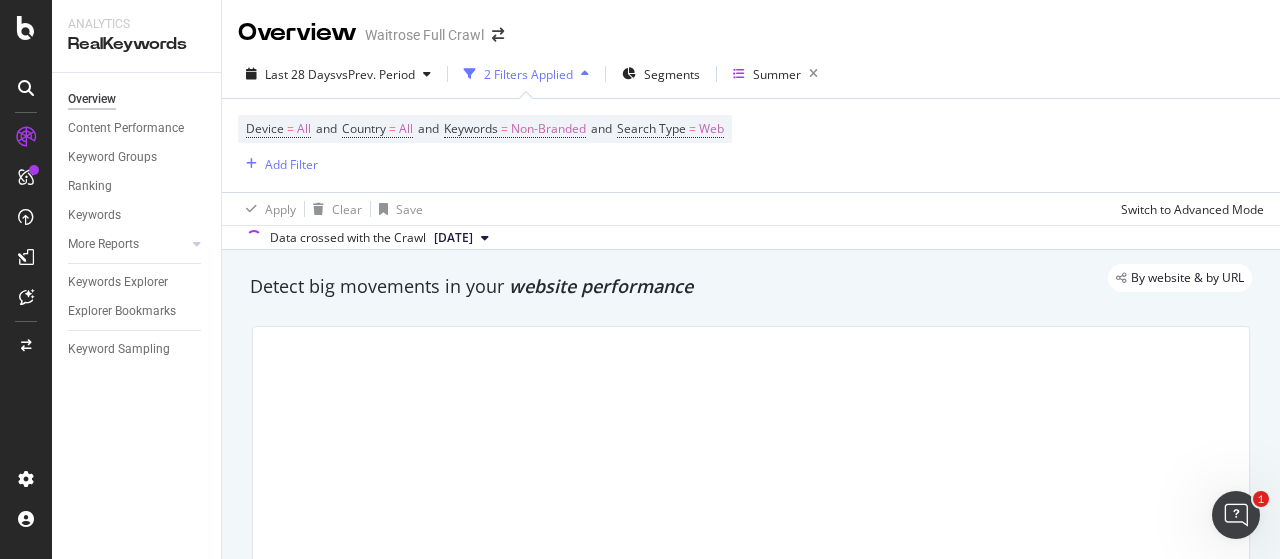 type 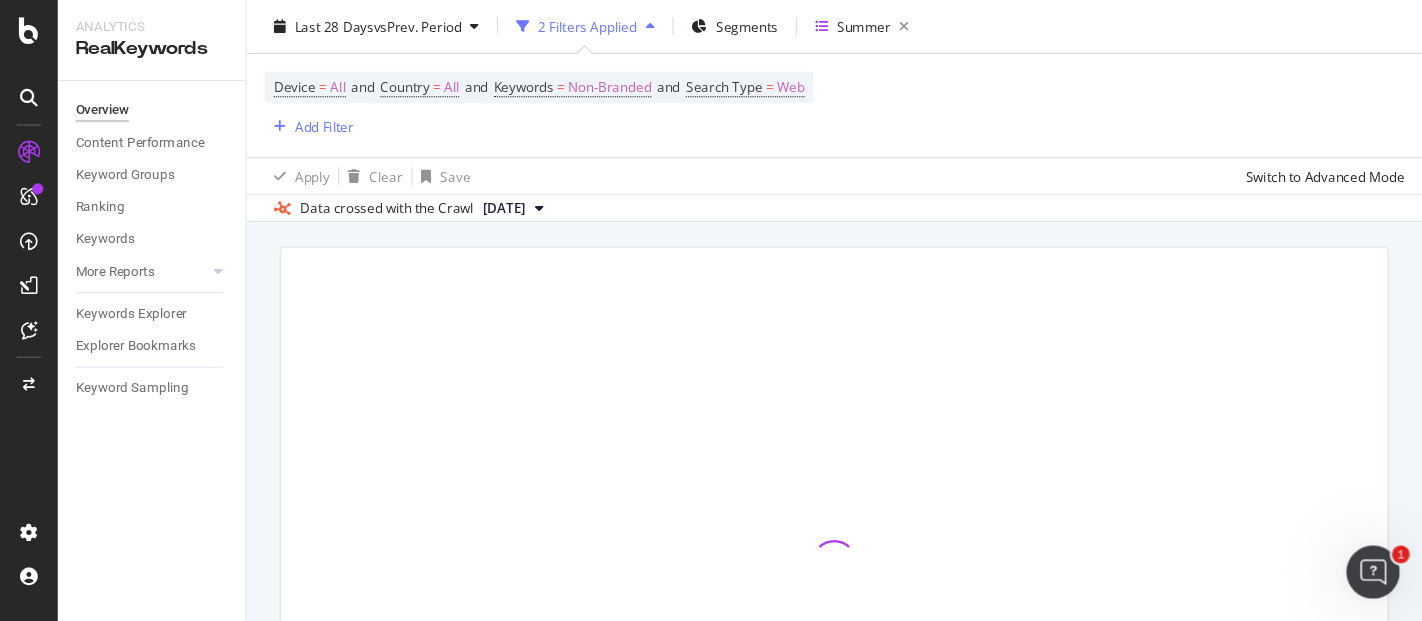 scroll, scrollTop: 103, scrollLeft: 0, axis: vertical 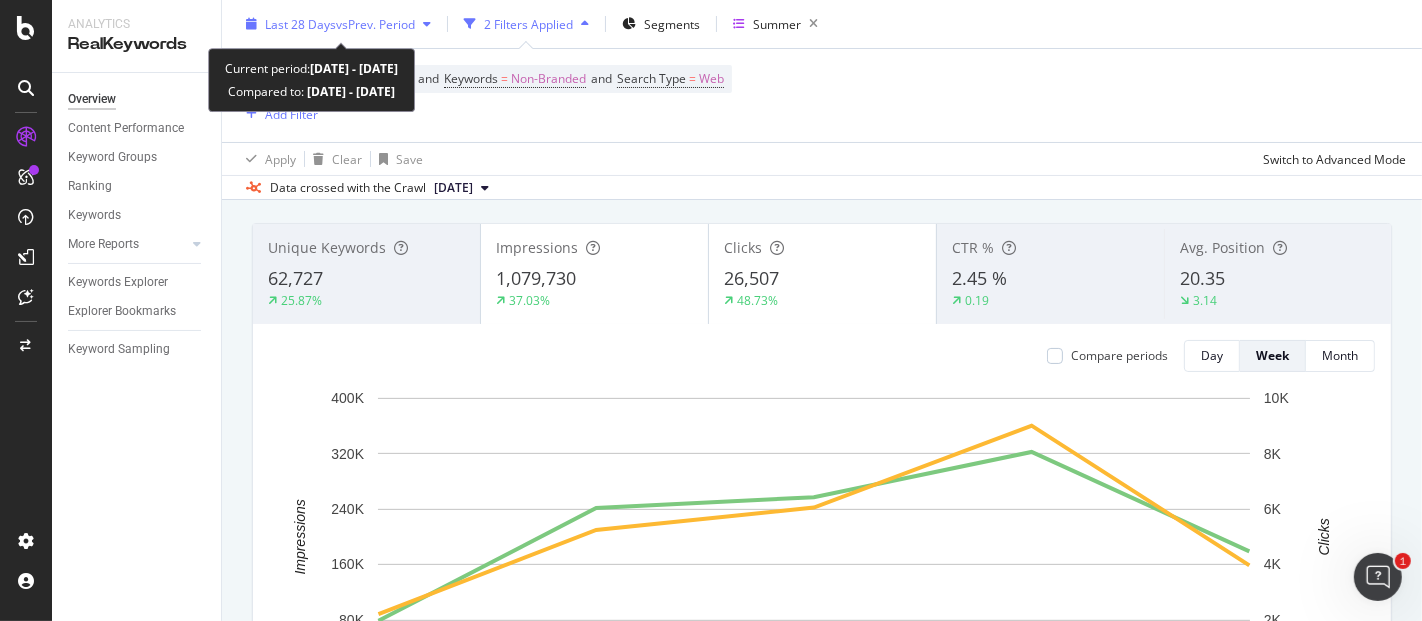 click on "Last 28 Days  vs  Prev. Period" at bounding box center (338, 24) 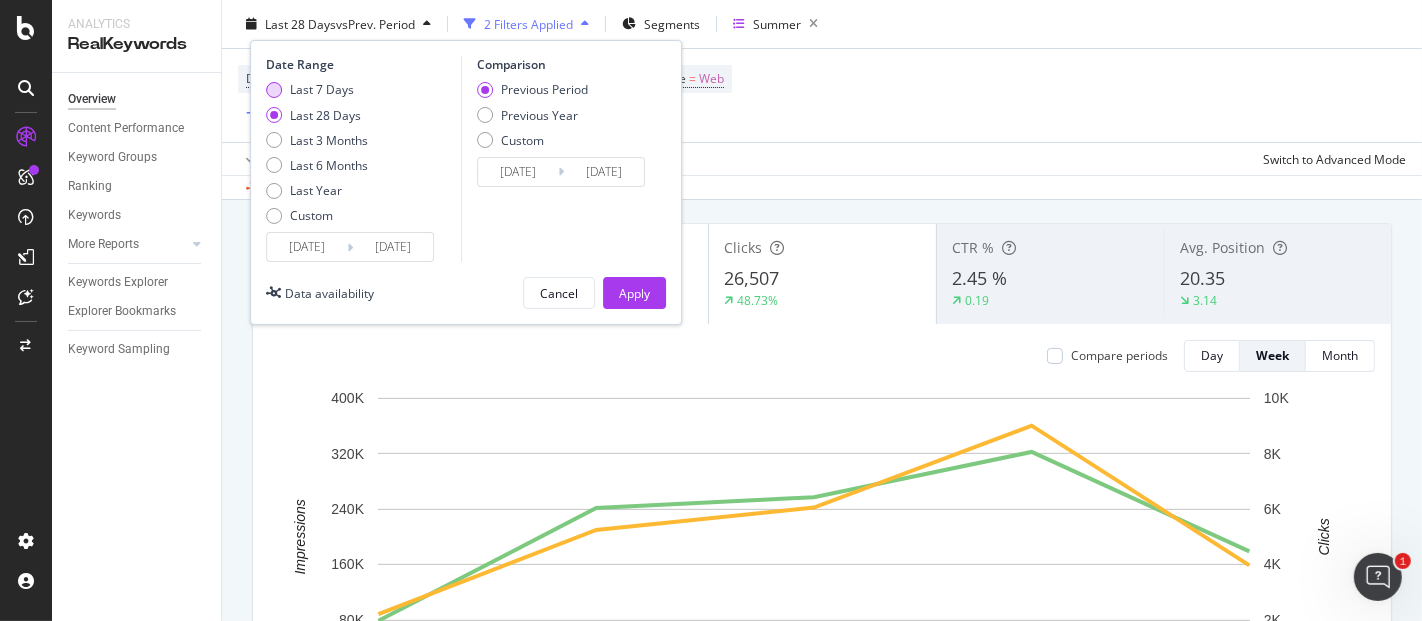 click on "Last 7 Days" at bounding box center (322, 89) 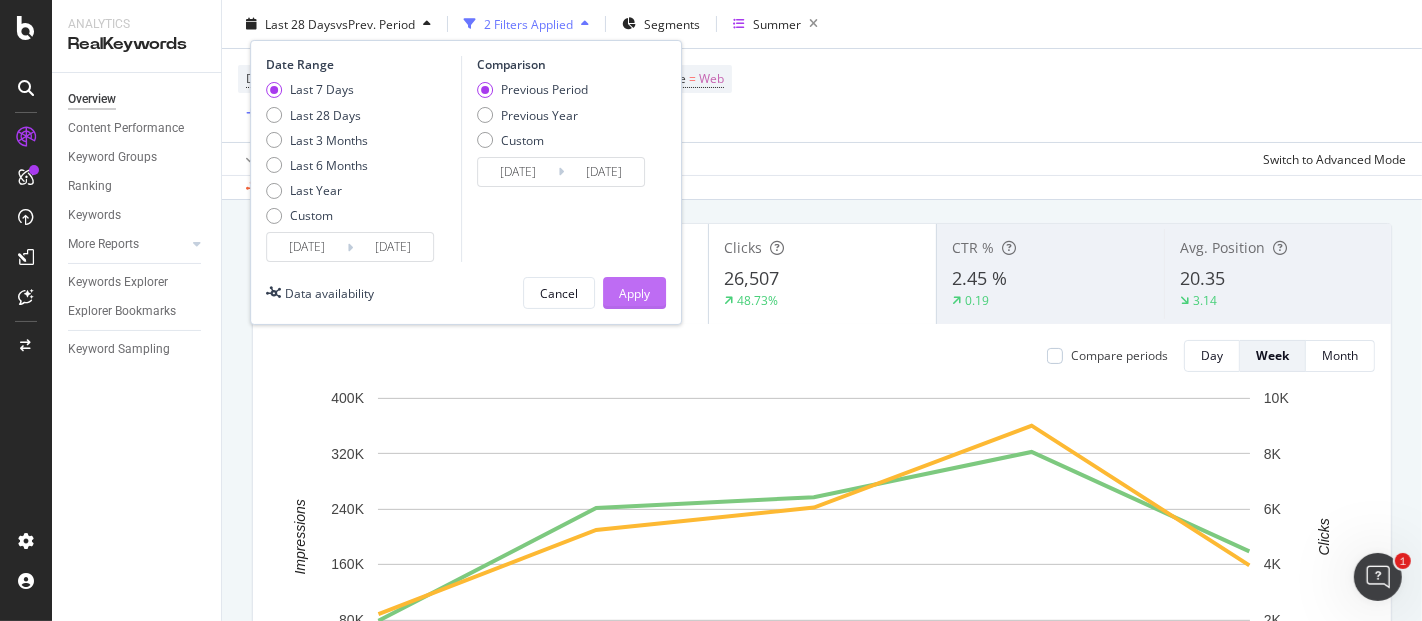click on "Apply" at bounding box center (634, 293) 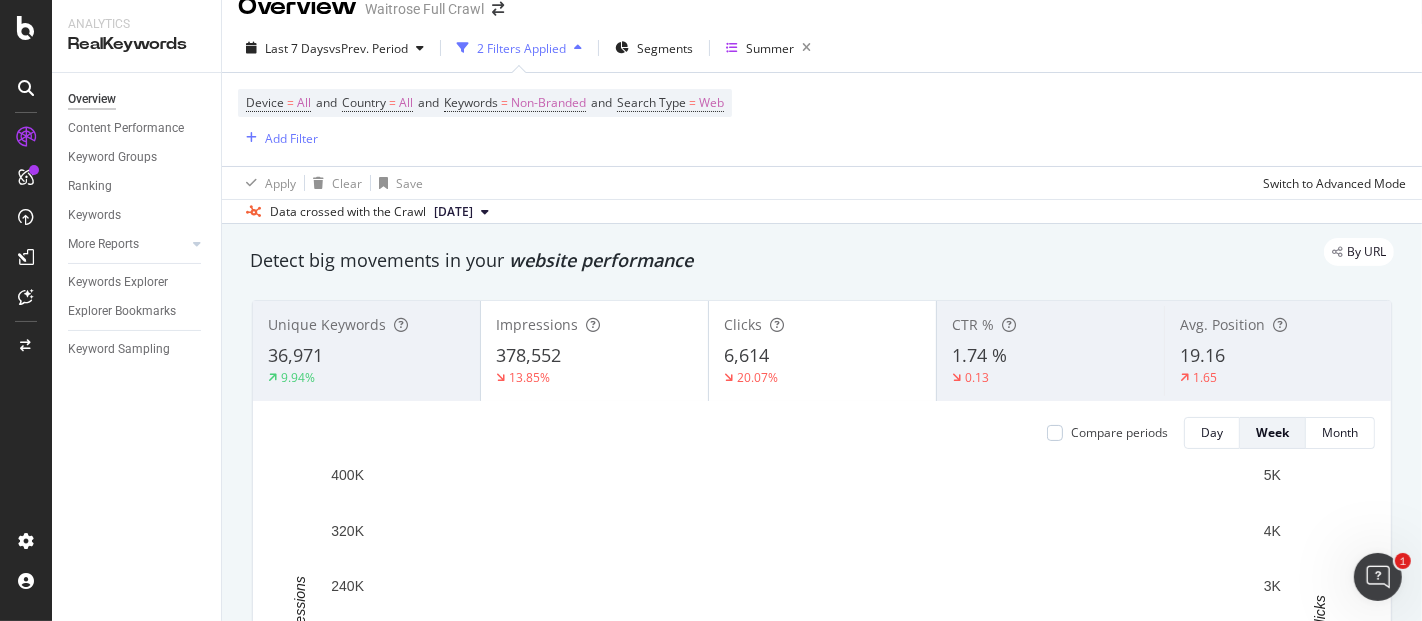 scroll, scrollTop: 0, scrollLeft: 0, axis: both 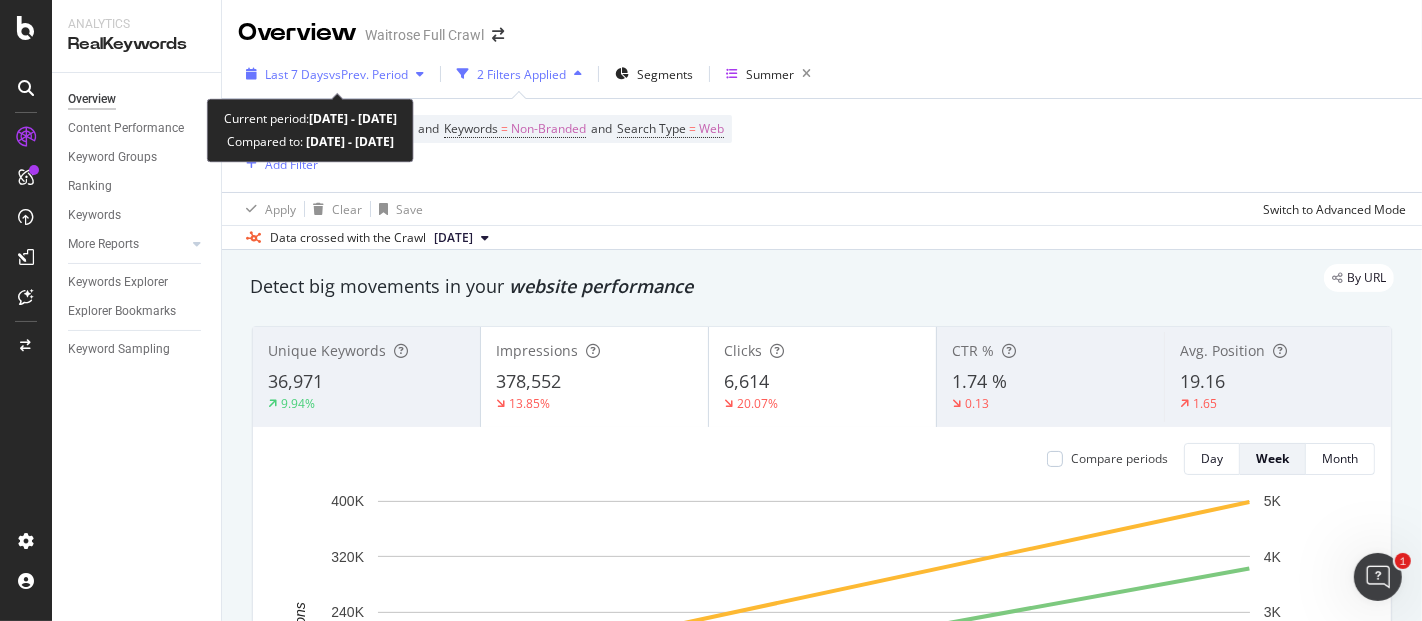 click on "vs  Prev. Period" at bounding box center [368, 74] 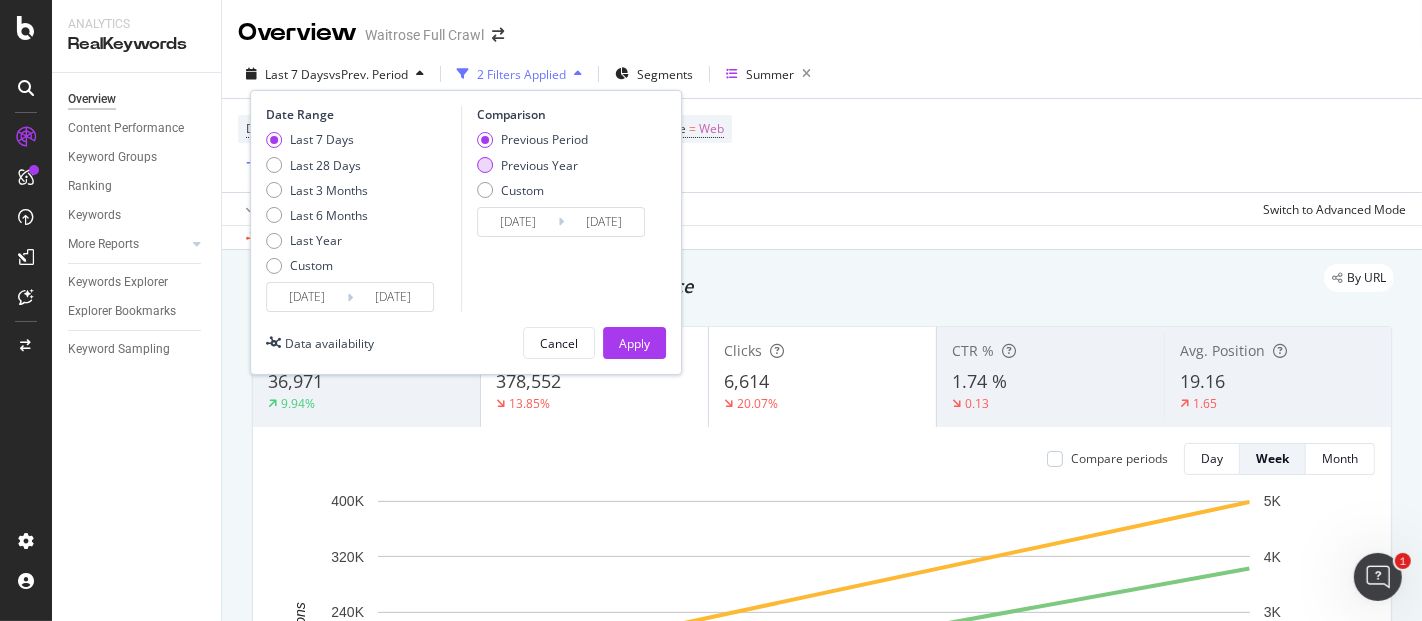 click on "Previous Year" at bounding box center (539, 165) 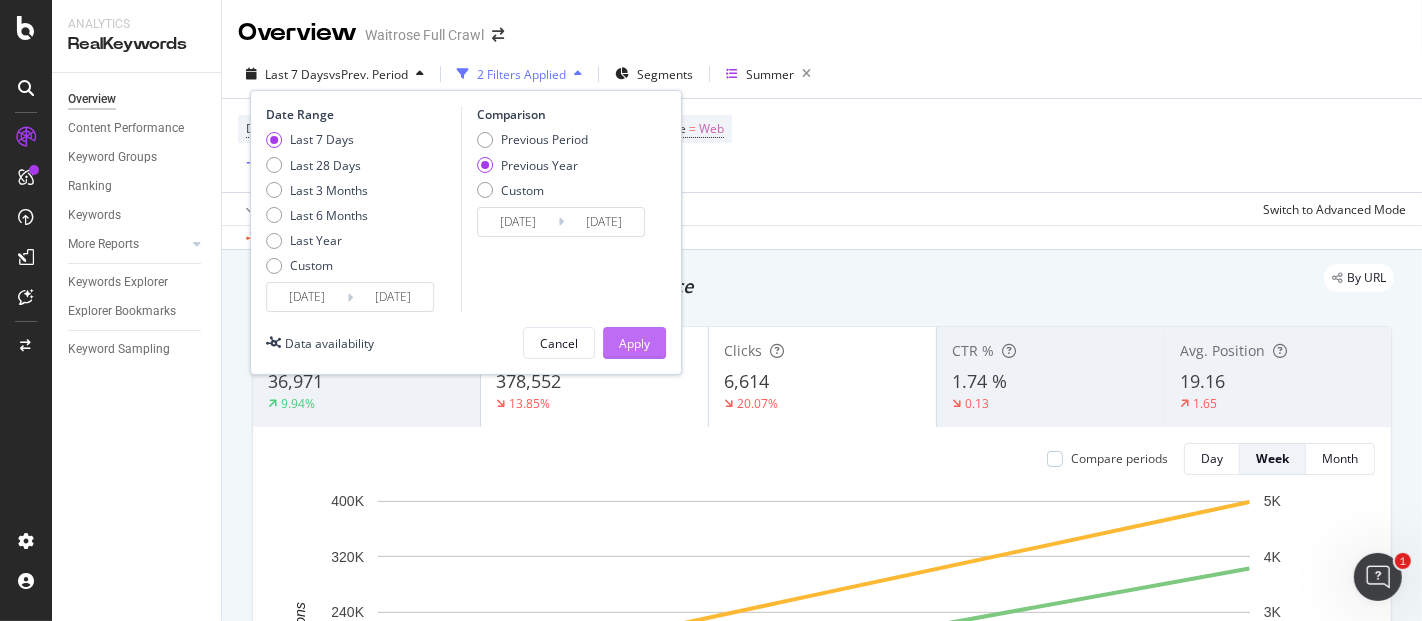 click on "Apply" at bounding box center [634, 343] 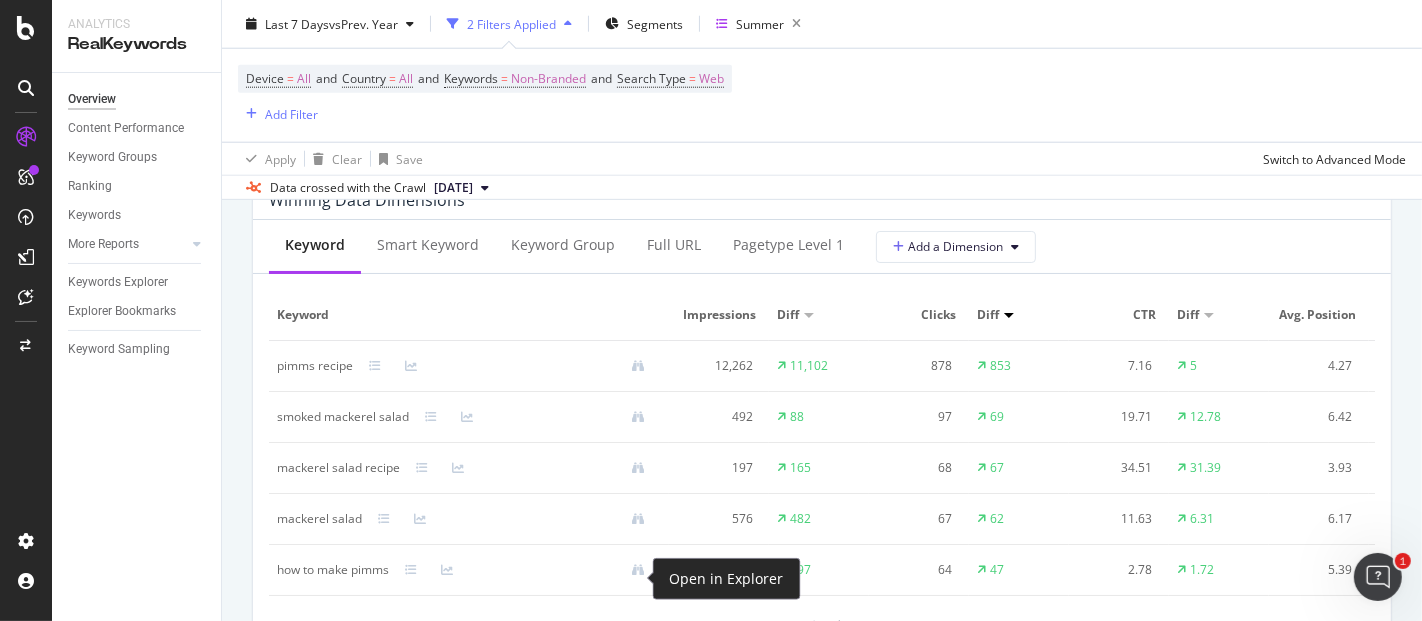 scroll, scrollTop: 1817, scrollLeft: 0, axis: vertical 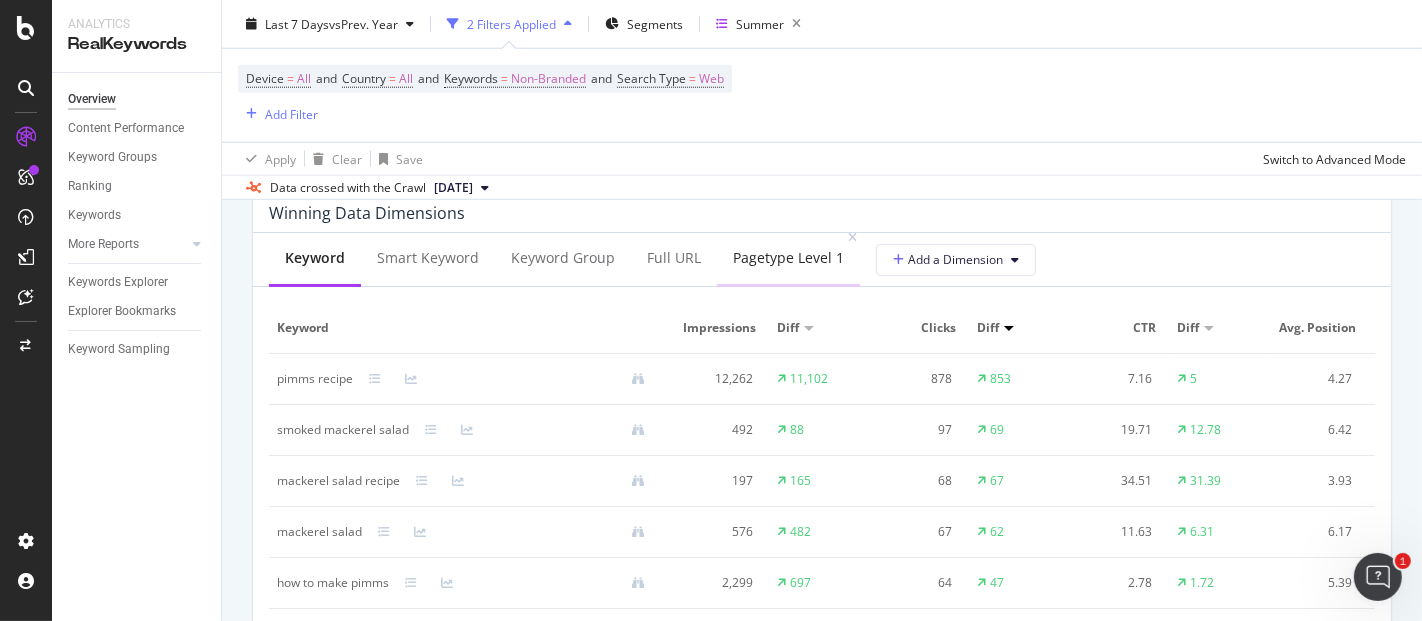 click on "pagetype Level 1" at bounding box center (788, 259) 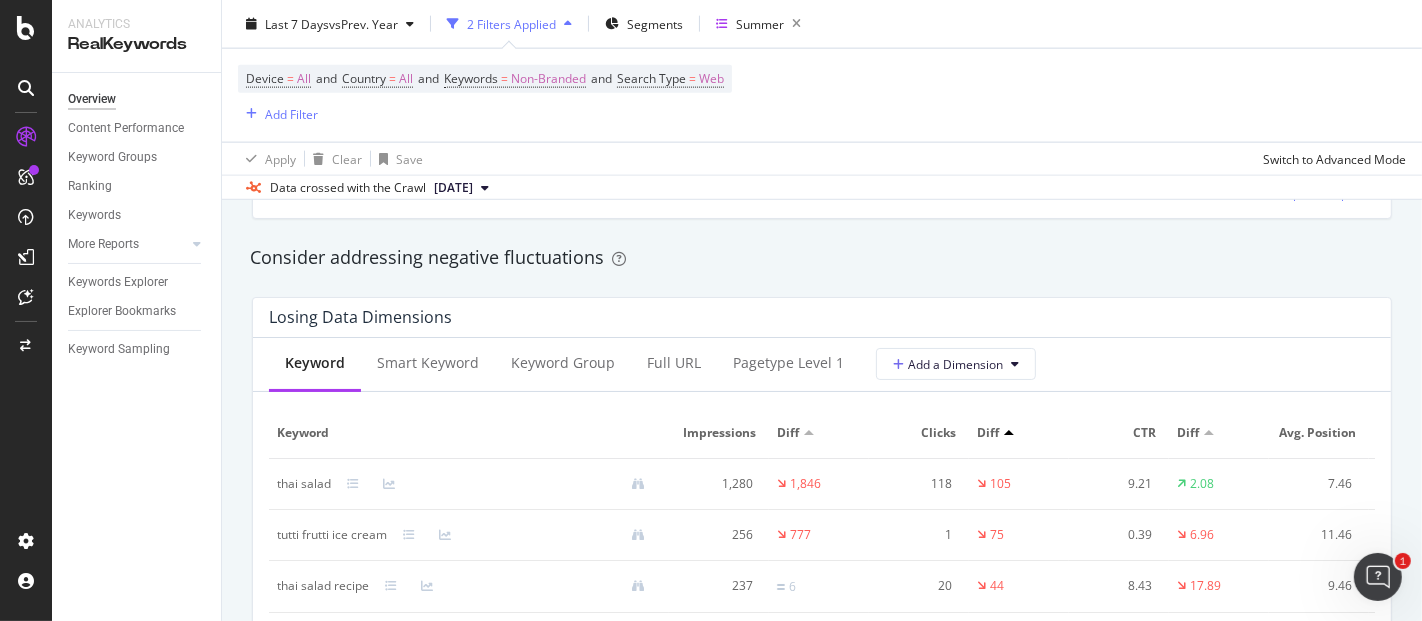 scroll, scrollTop: 2106, scrollLeft: 0, axis: vertical 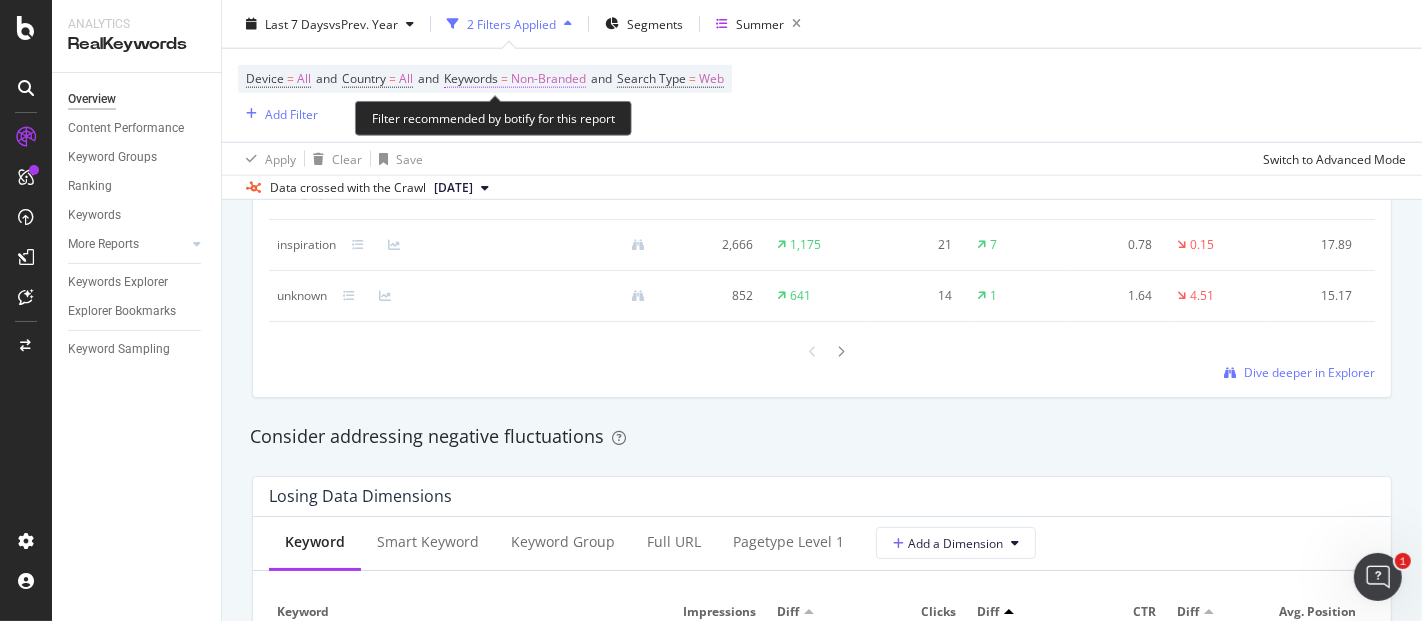 click on "Non-Branded" at bounding box center [548, 79] 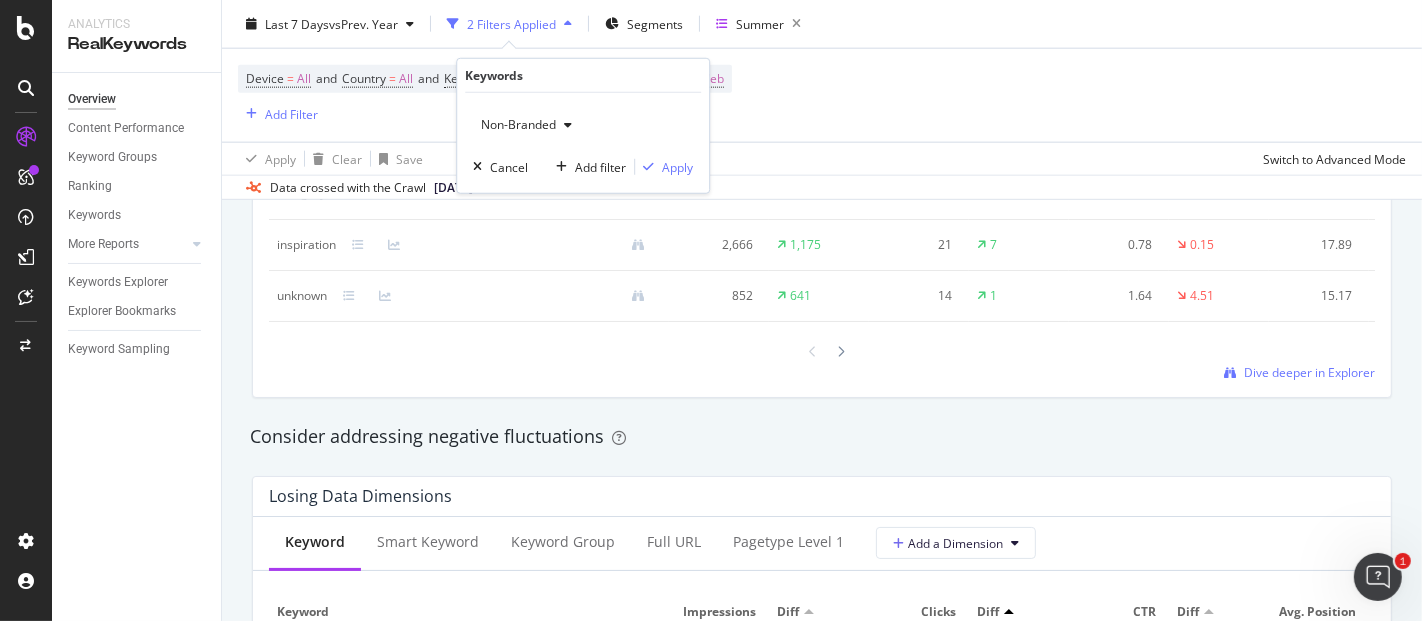 click at bounding box center [568, 125] 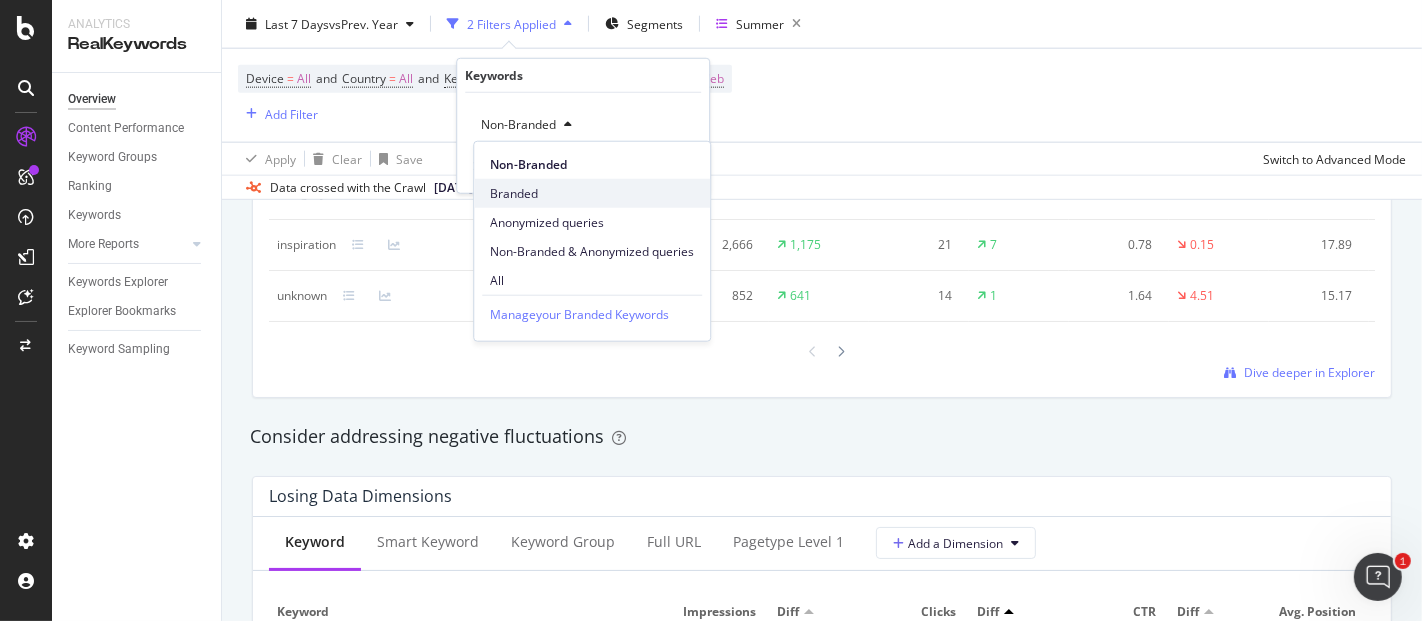 click on "Branded" at bounding box center [592, 193] 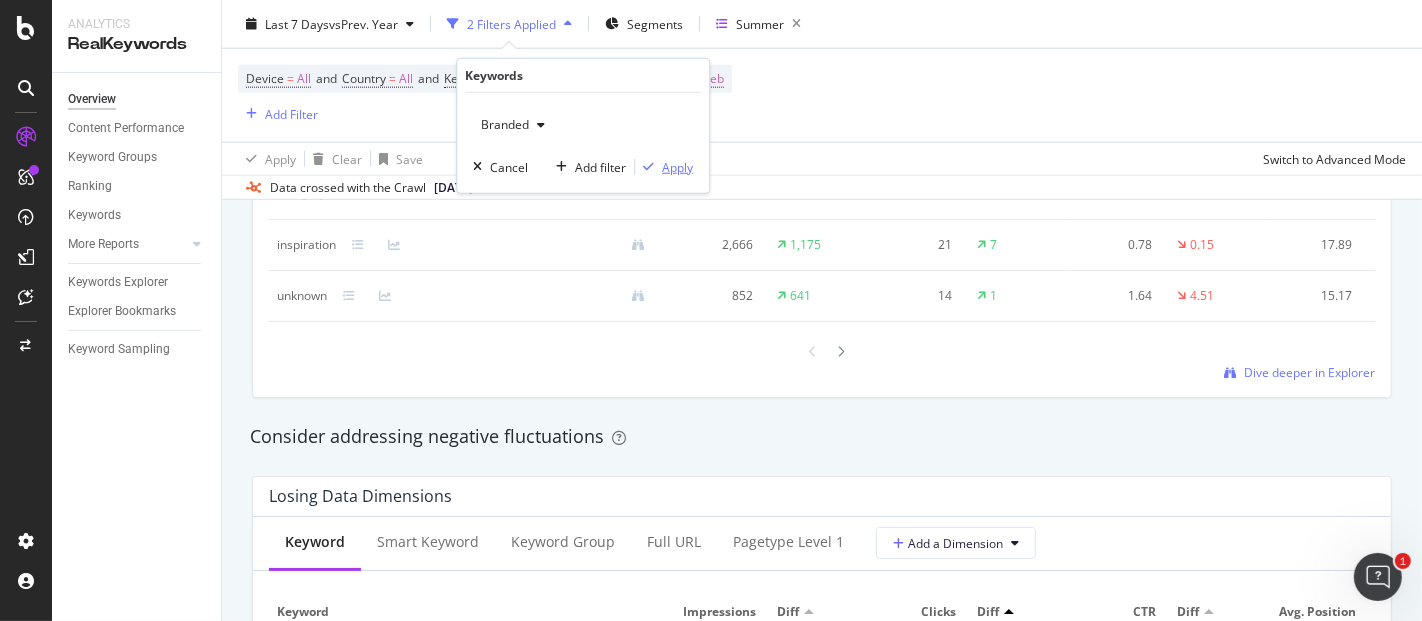 click on "Apply" at bounding box center (677, 166) 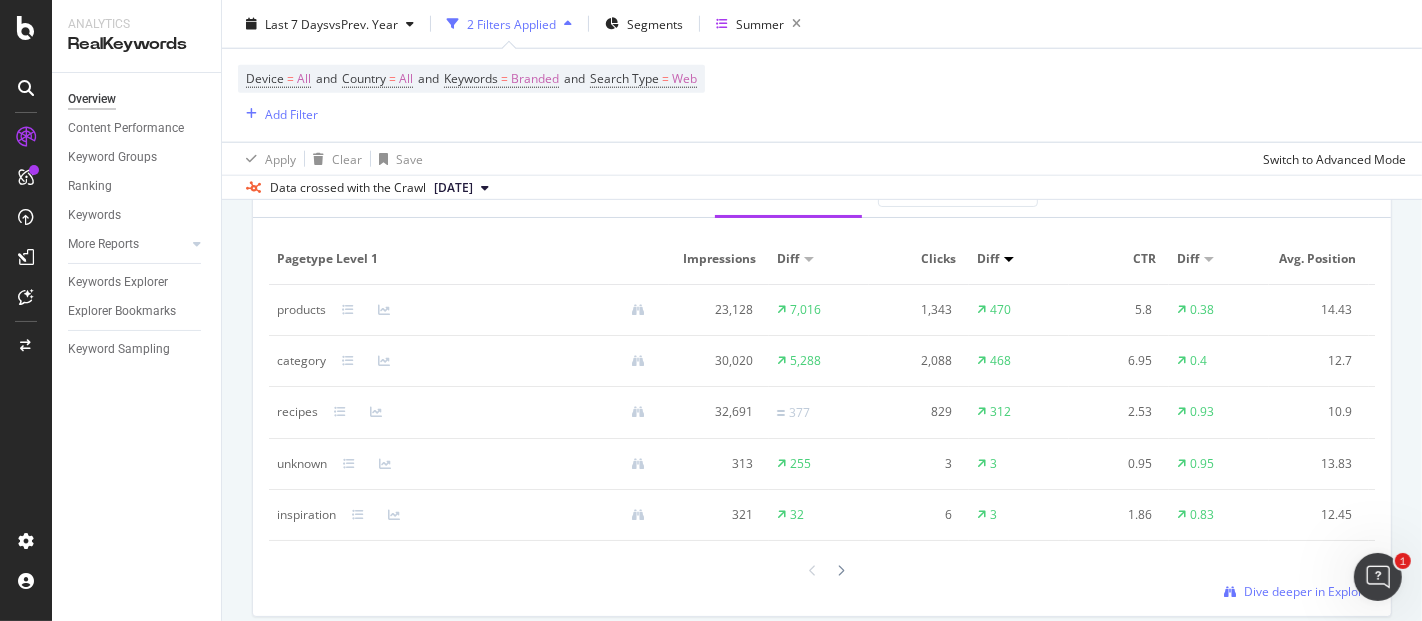 scroll, scrollTop: 1777, scrollLeft: 0, axis: vertical 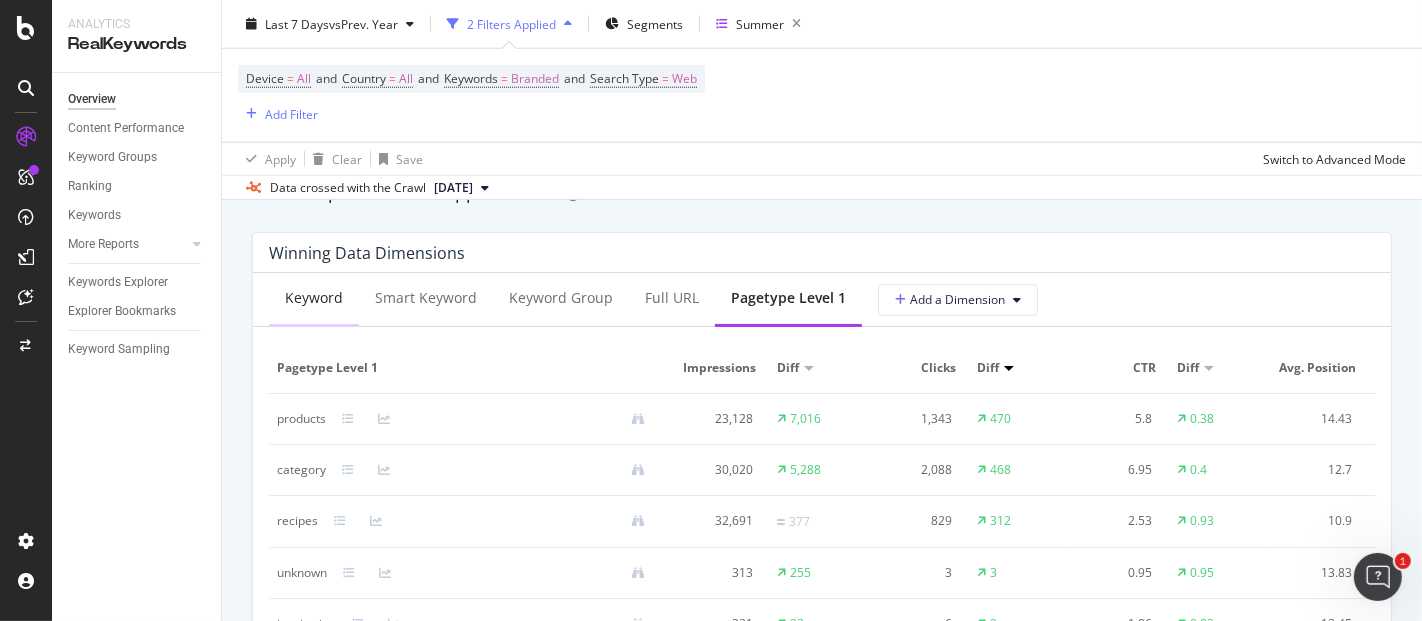click on "Keyword" at bounding box center [314, 299] 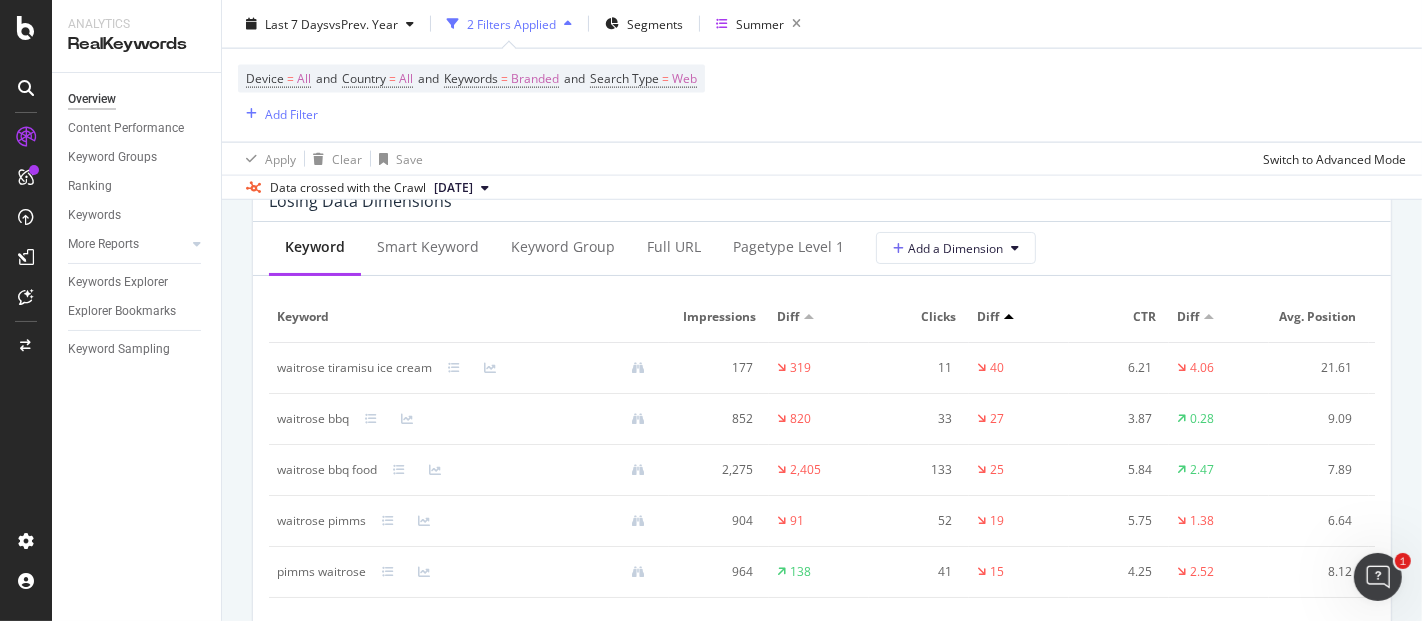 scroll, scrollTop: 2391, scrollLeft: 0, axis: vertical 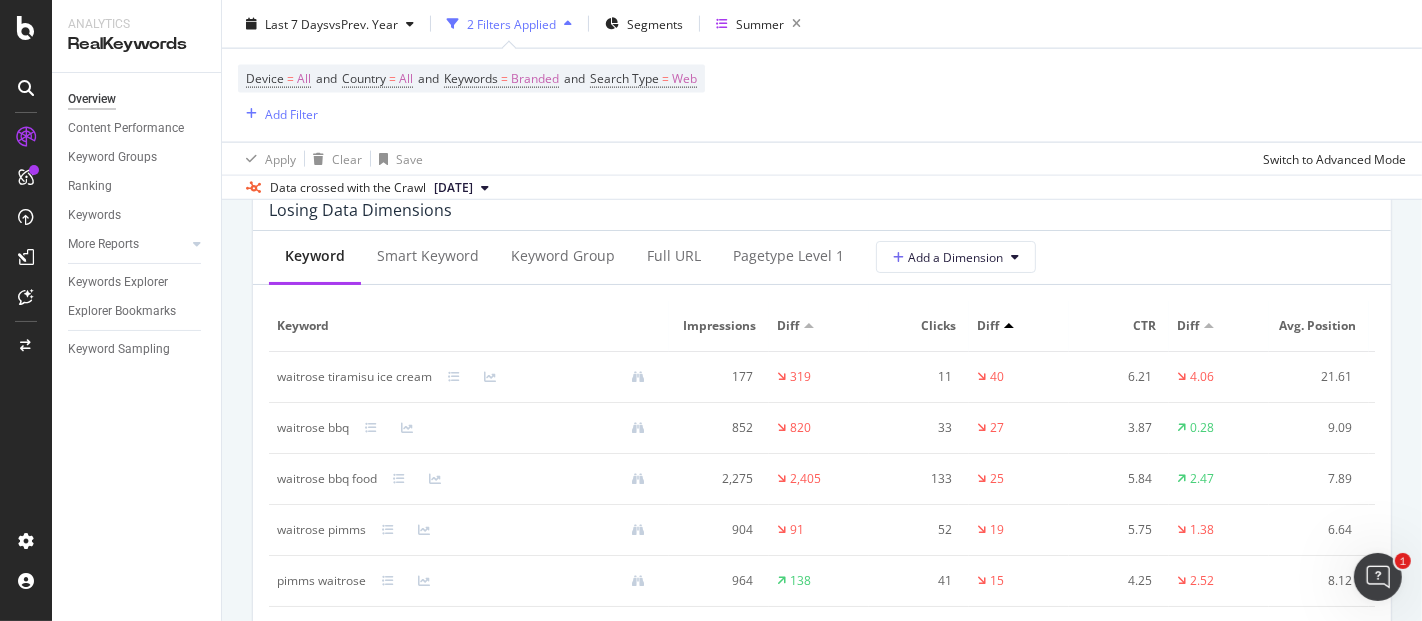 click at bounding box center (809, 325) 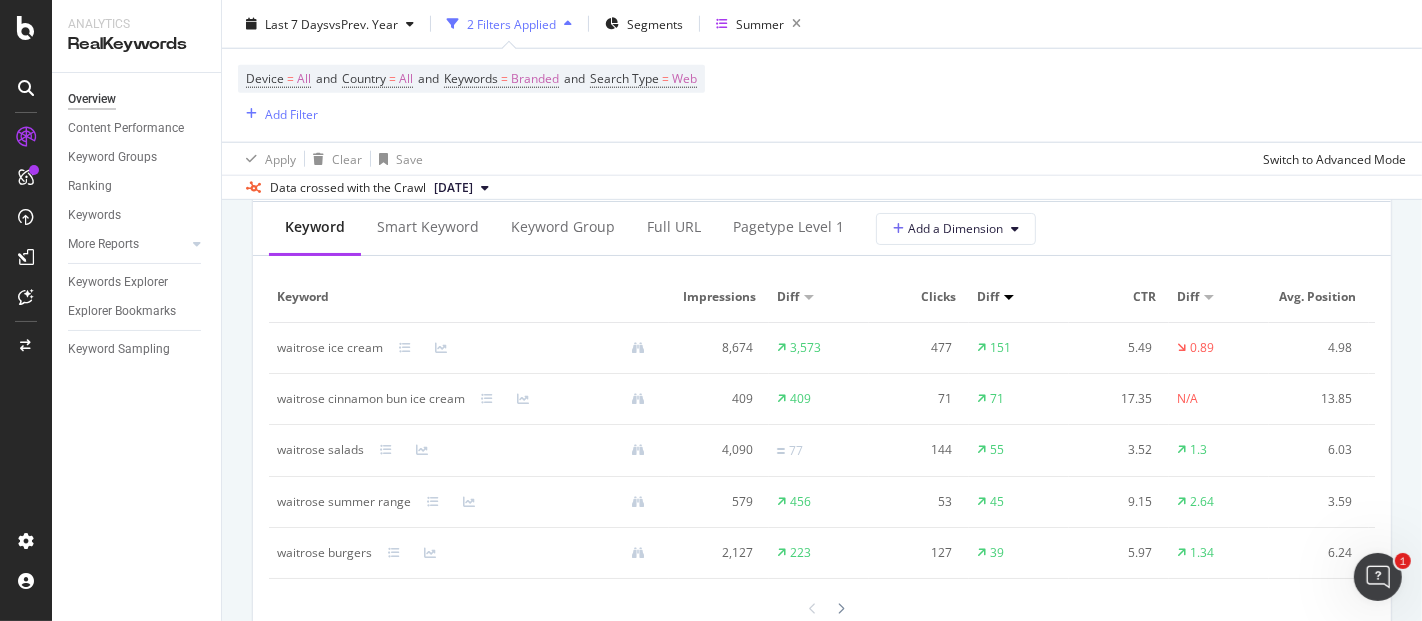 scroll, scrollTop: 1850, scrollLeft: 0, axis: vertical 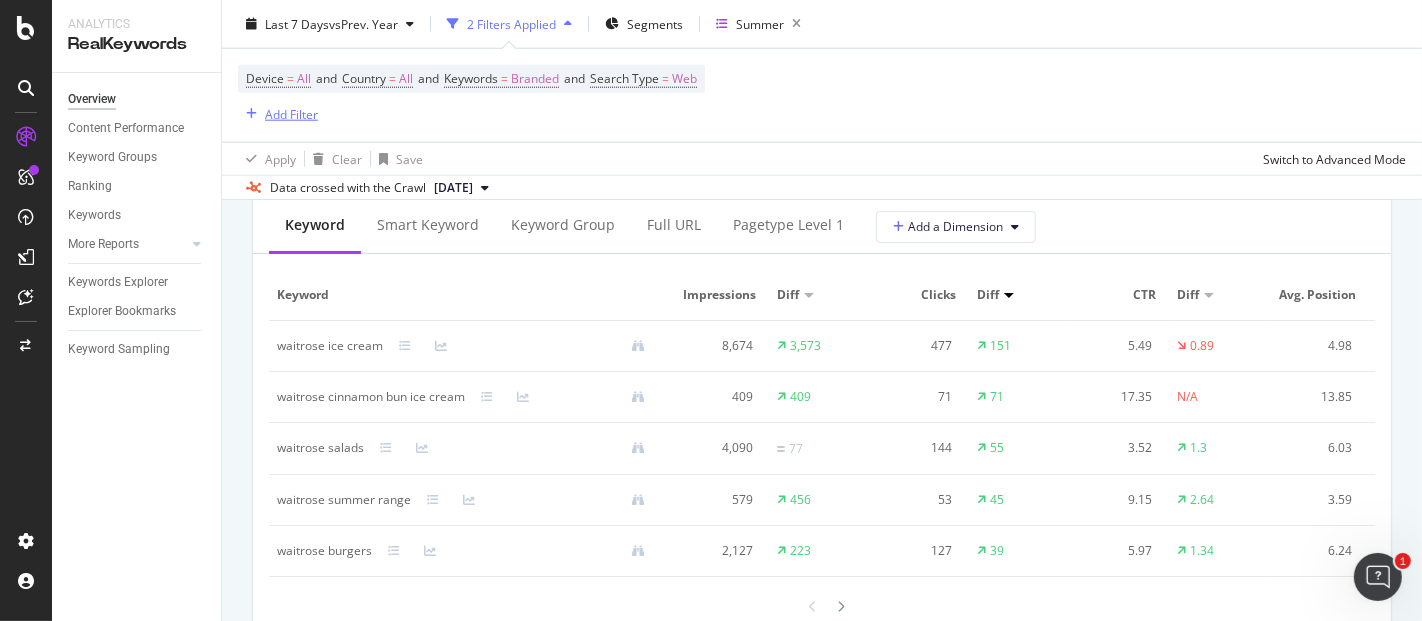 click on "Add Filter" at bounding box center (291, 113) 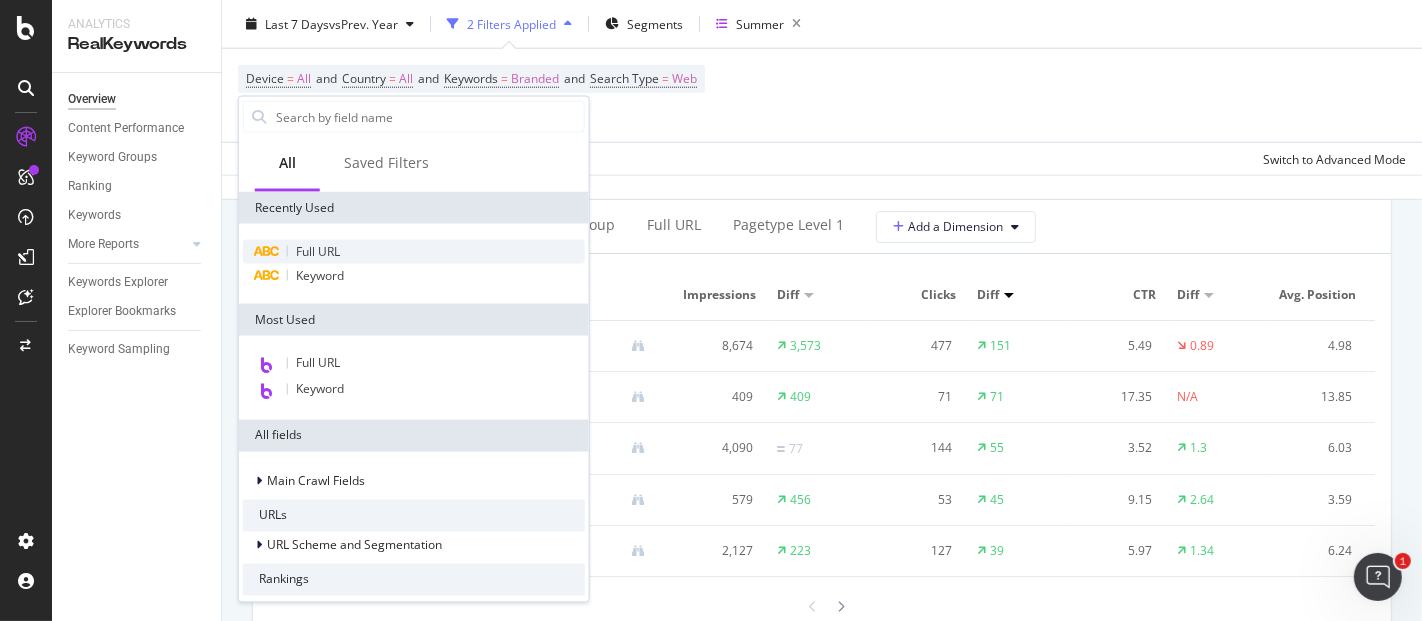 click on "Full URL" at bounding box center (318, 251) 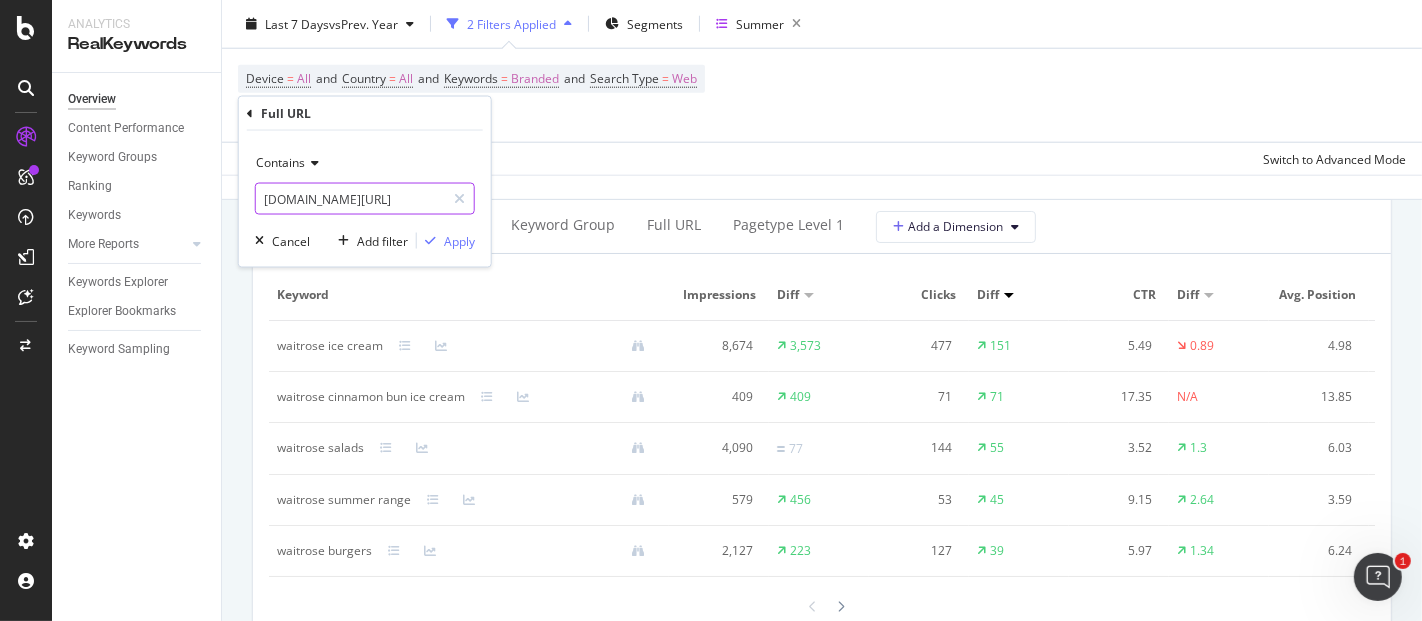 click on "[DOMAIN_NAME][URL]" at bounding box center (350, 199) 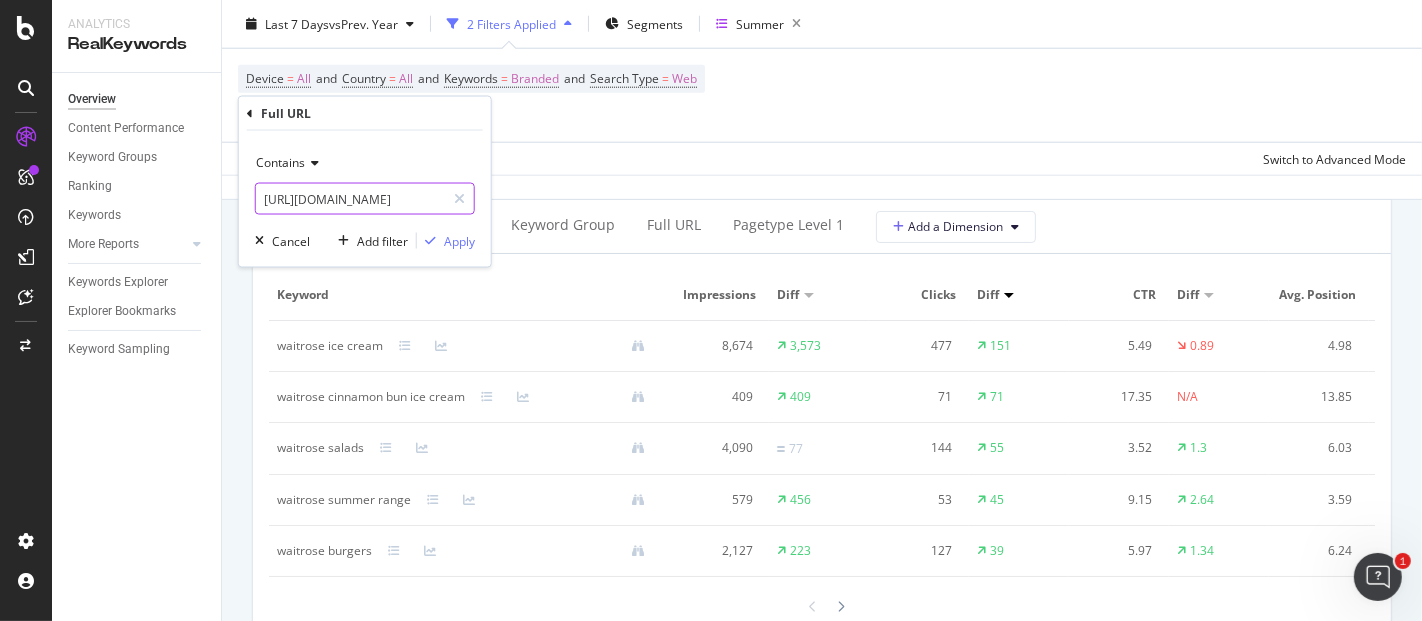scroll, scrollTop: 0, scrollLeft: 378, axis: horizontal 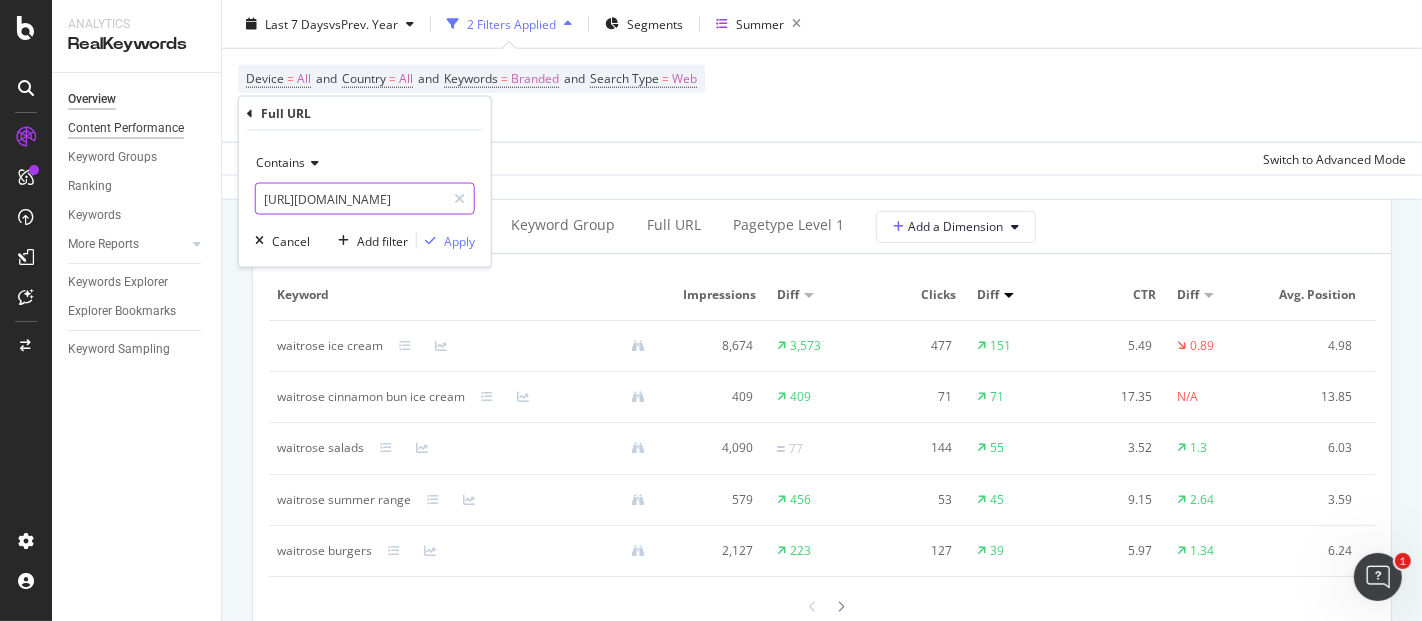 drag, startPoint x: 379, startPoint y: 204, endPoint x: 112, endPoint y: 122, distance: 279.30807 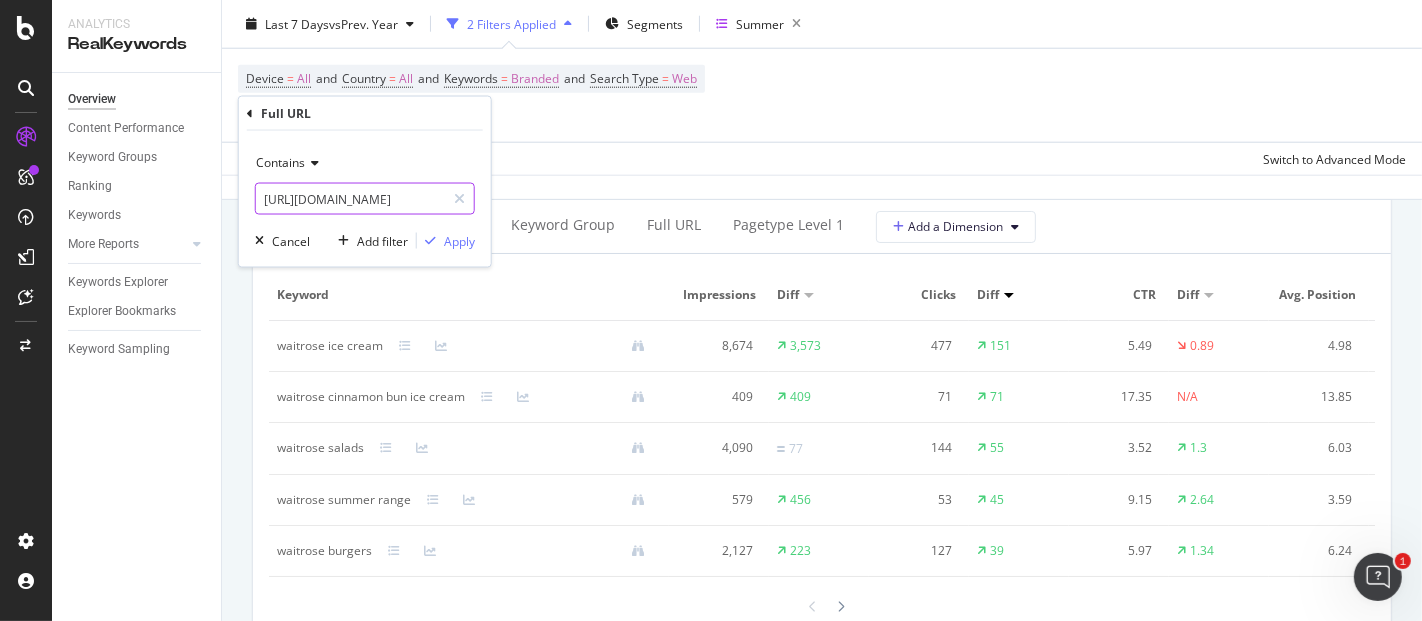 click on "[URL][DOMAIN_NAME]" at bounding box center [350, 199] 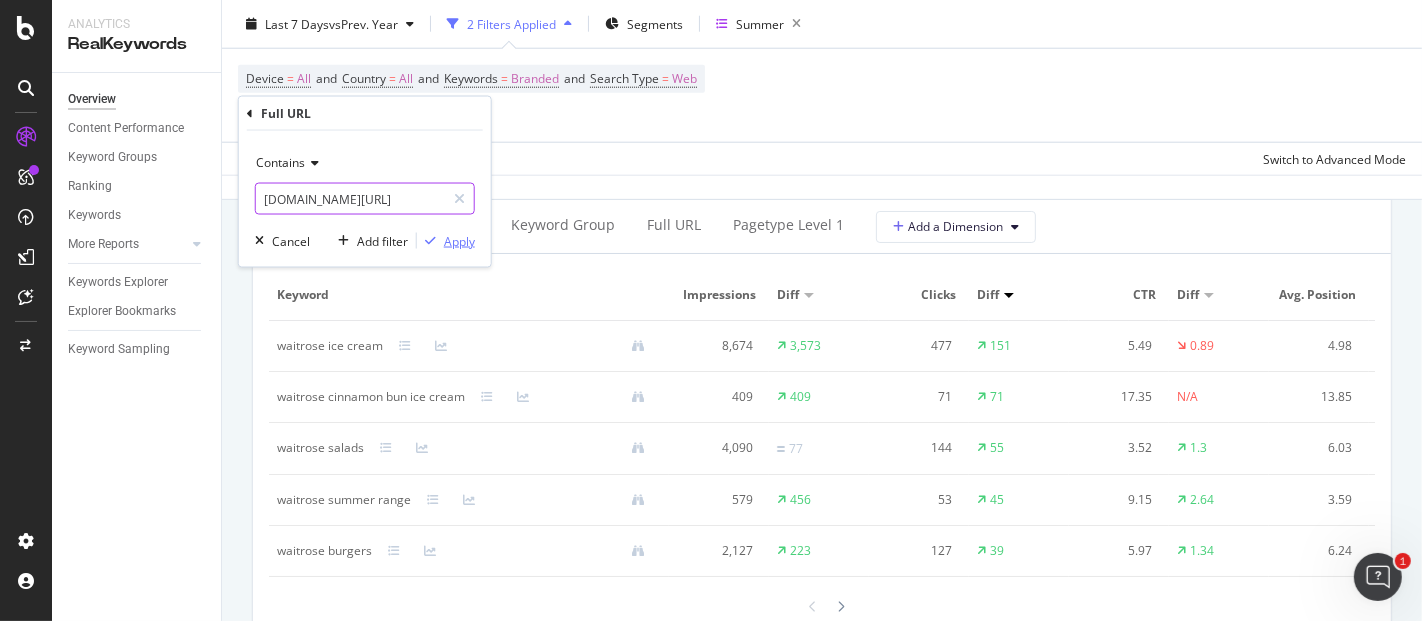 type on "[DOMAIN_NAME][URL]" 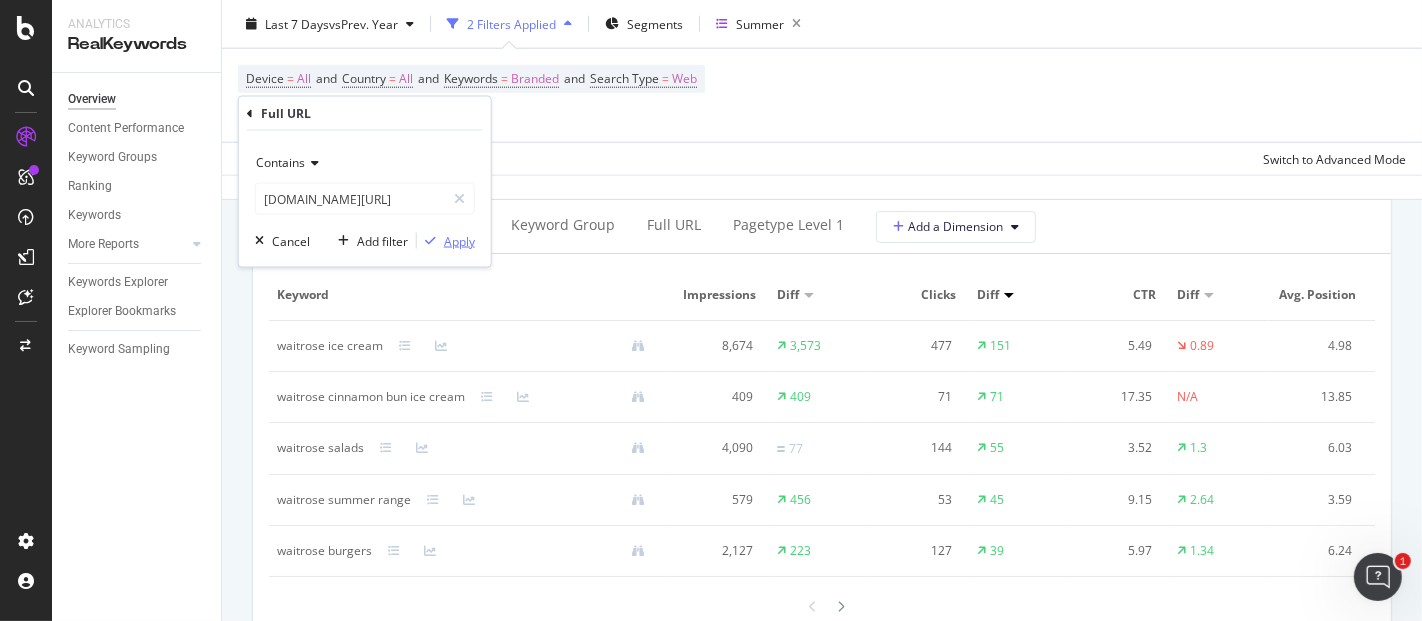 click on "Apply" at bounding box center (446, 241) 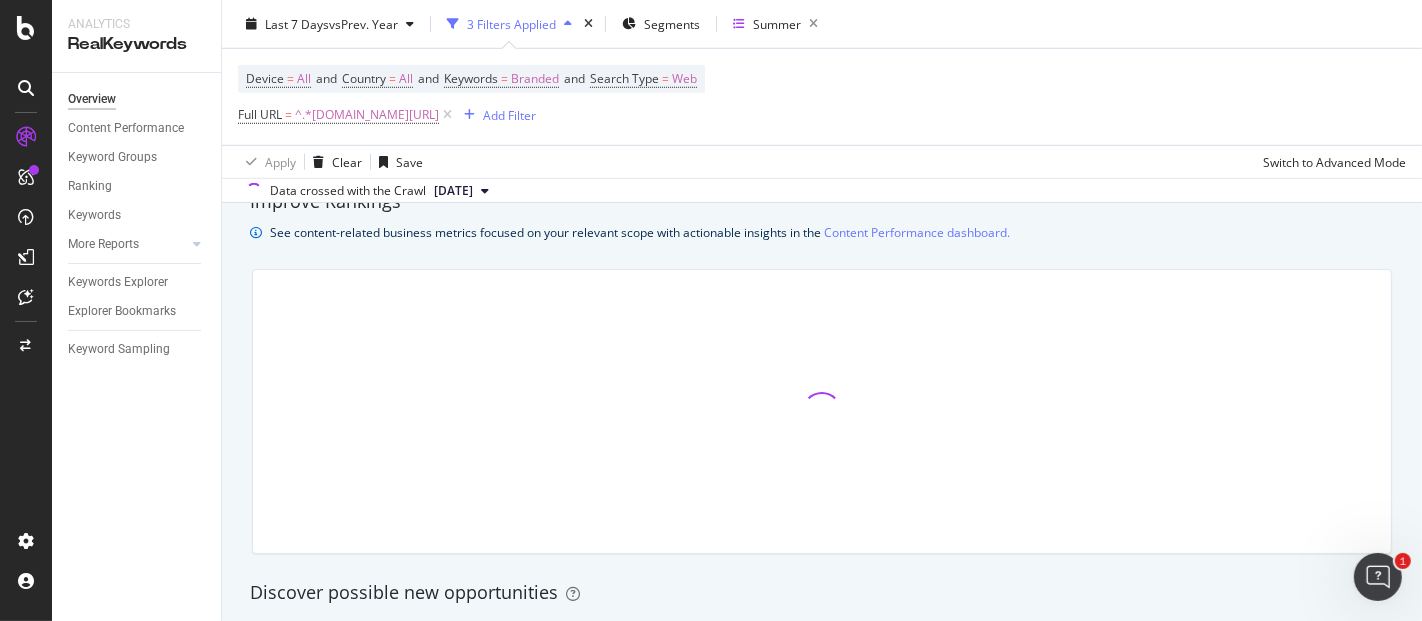 scroll, scrollTop: 1378, scrollLeft: 0, axis: vertical 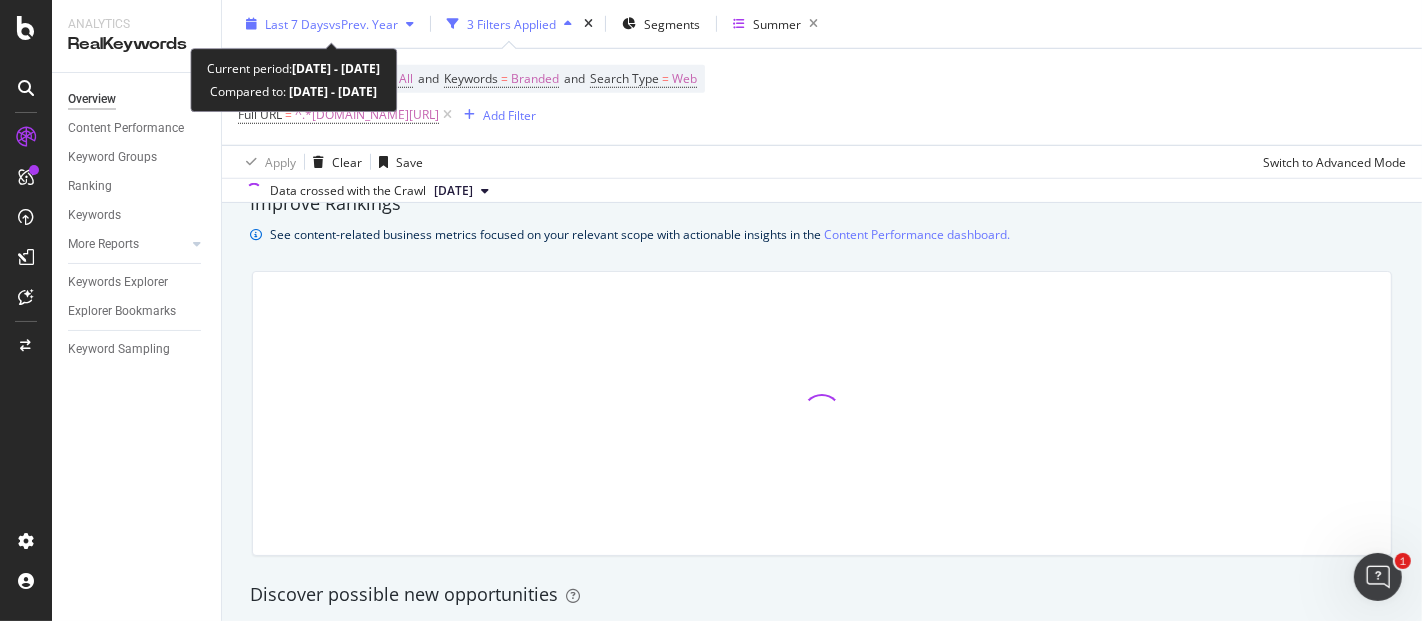 click at bounding box center [410, 24] 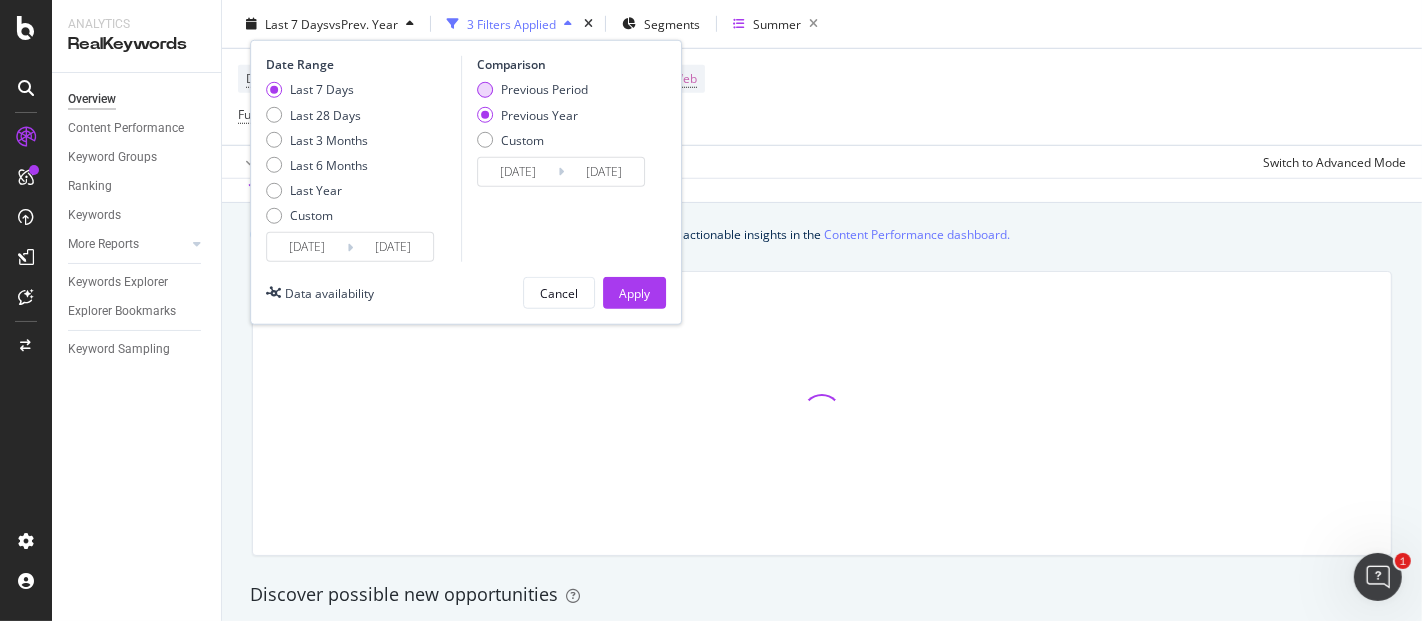 click on "Previous Period" at bounding box center (544, 89) 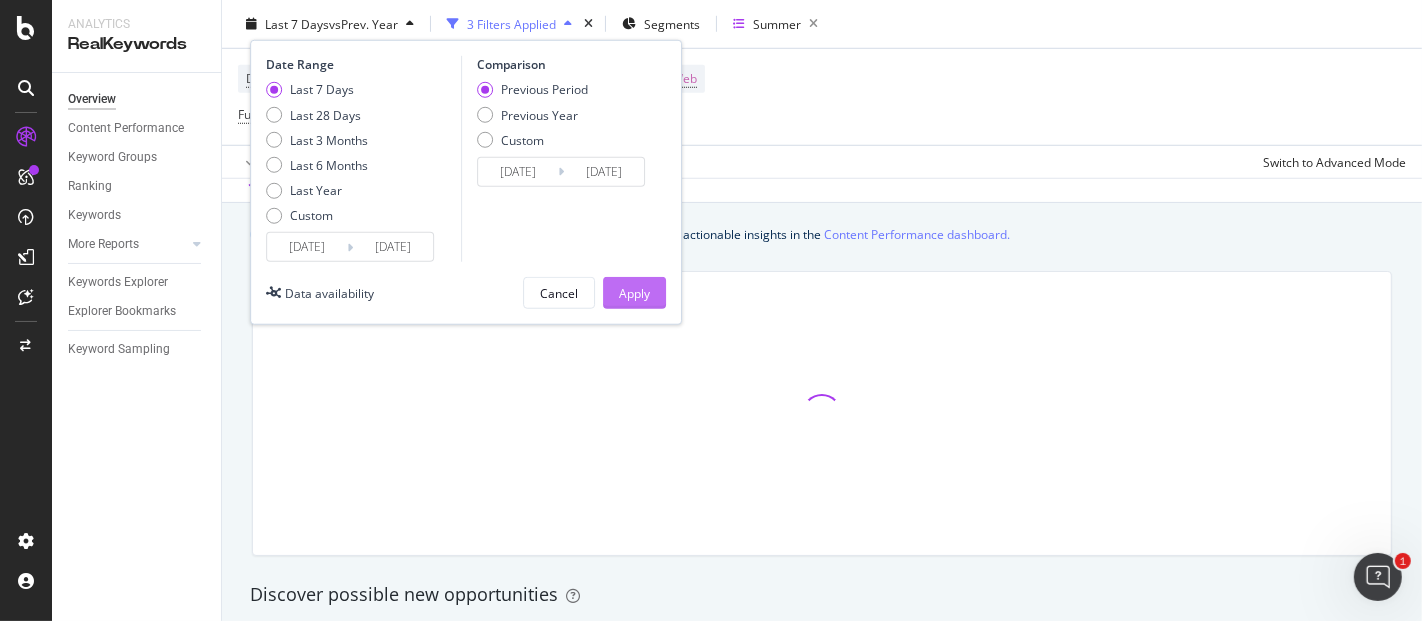 click on "Apply" at bounding box center (634, 292) 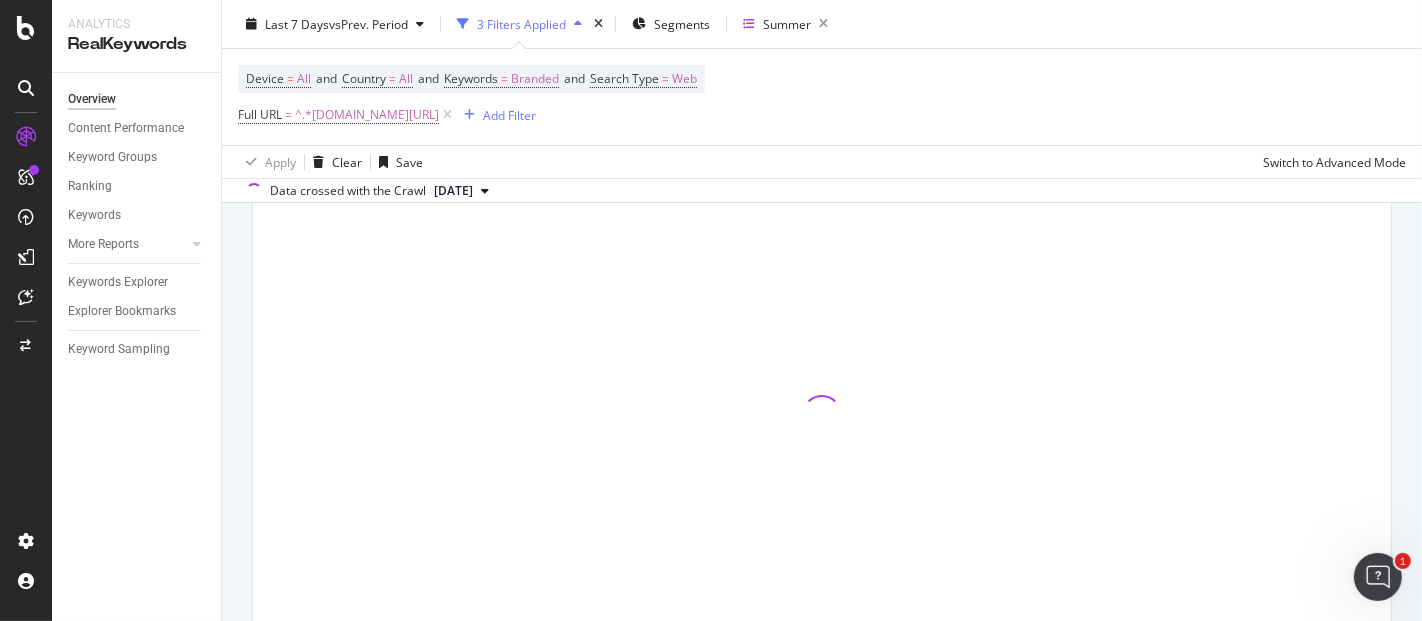 scroll, scrollTop: 0, scrollLeft: 0, axis: both 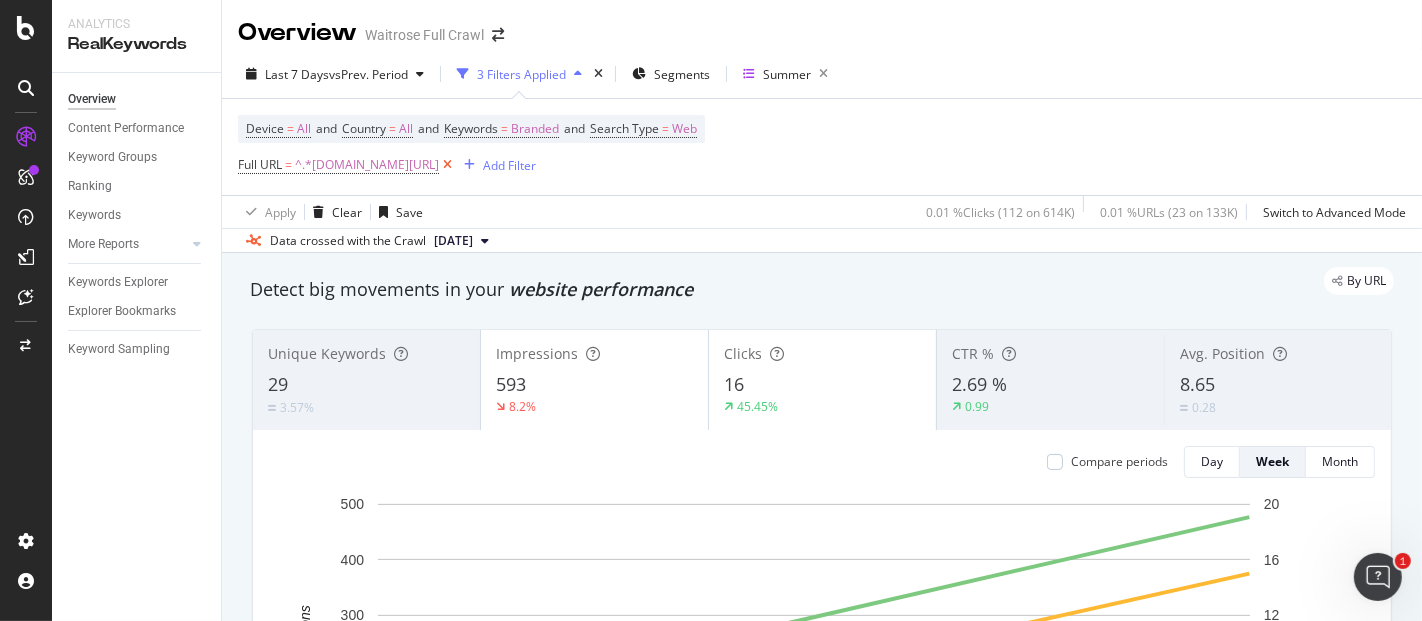 click at bounding box center (447, 165) 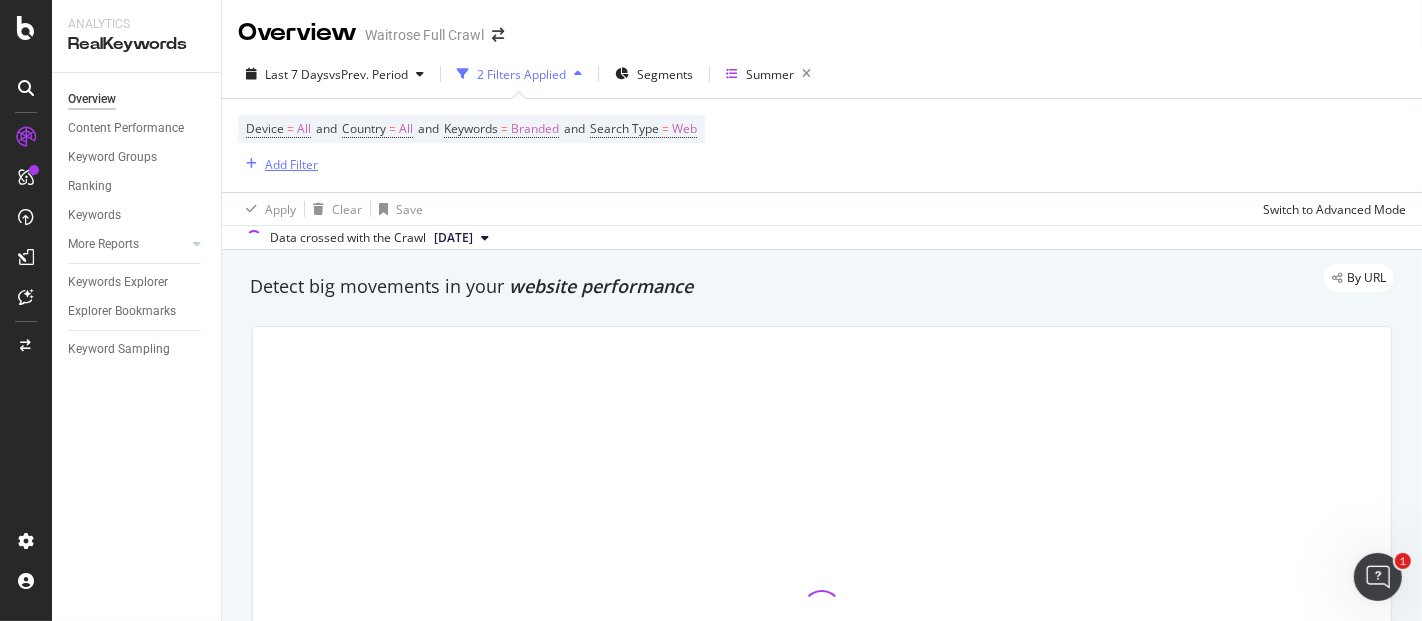 click on "Add Filter" at bounding box center [291, 164] 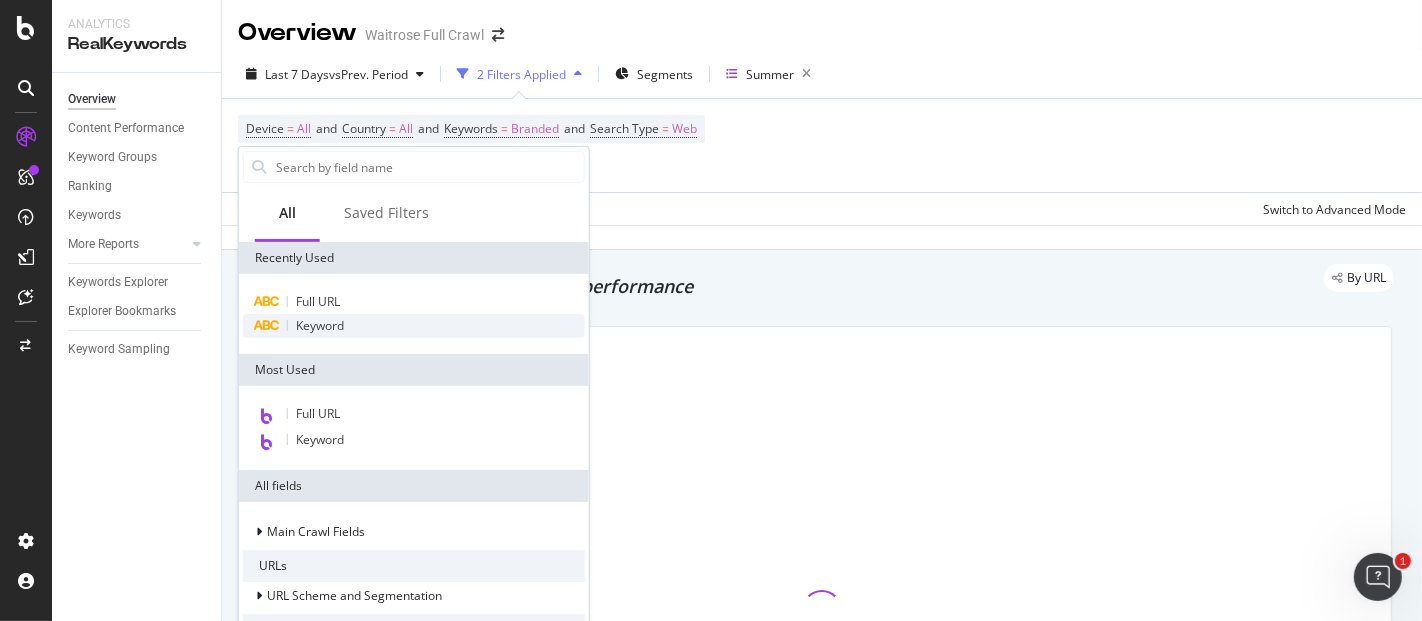click on "Keyword" at bounding box center (320, 325) 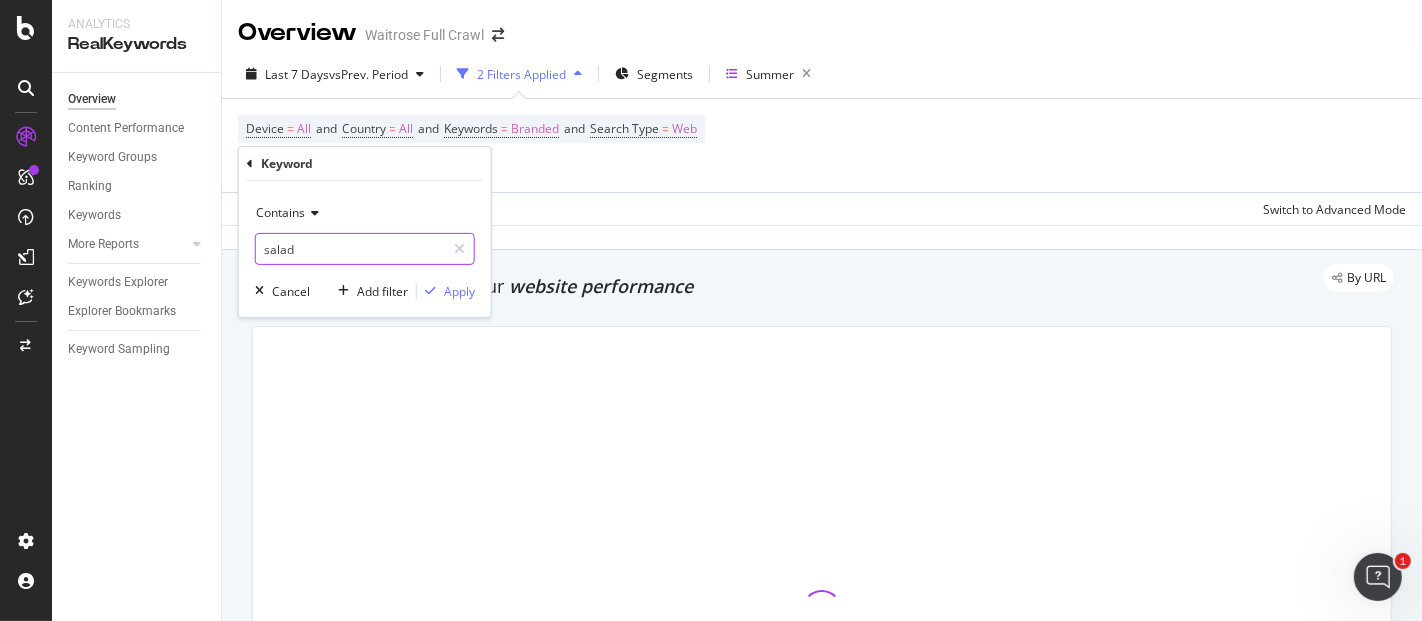 click on "salad" at bounding box center (350, 249) 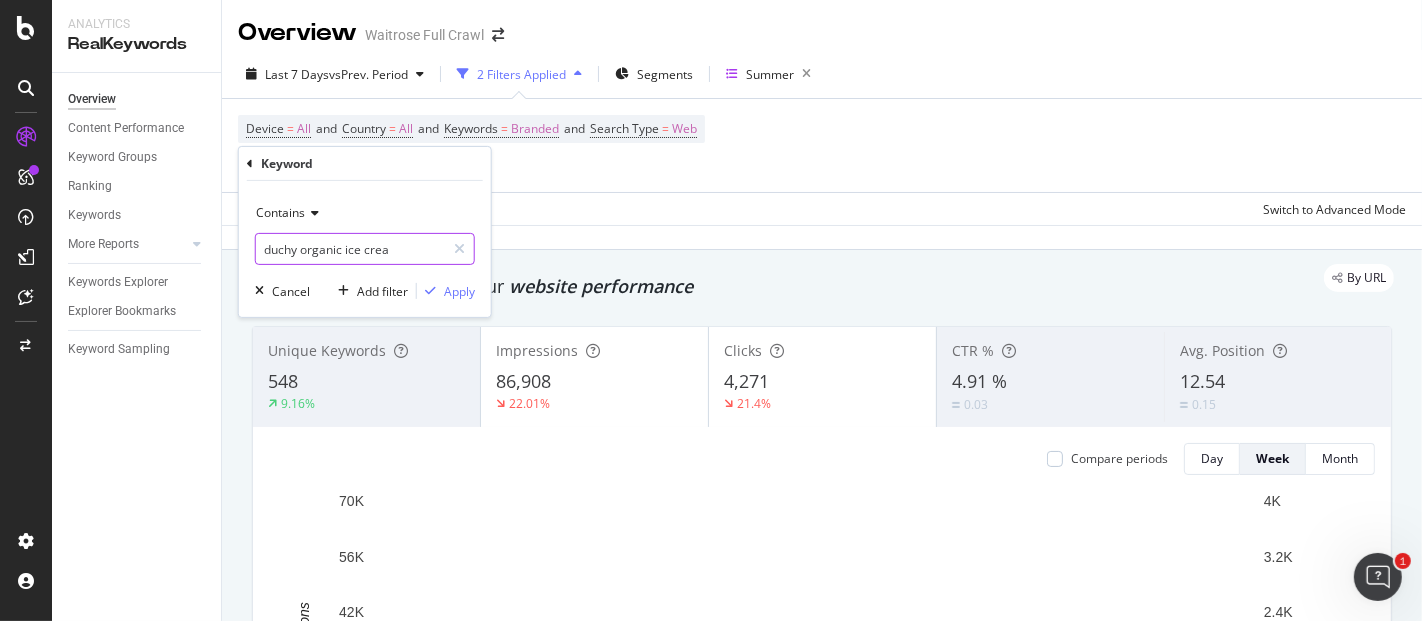 type on "duchy organic ice cream" 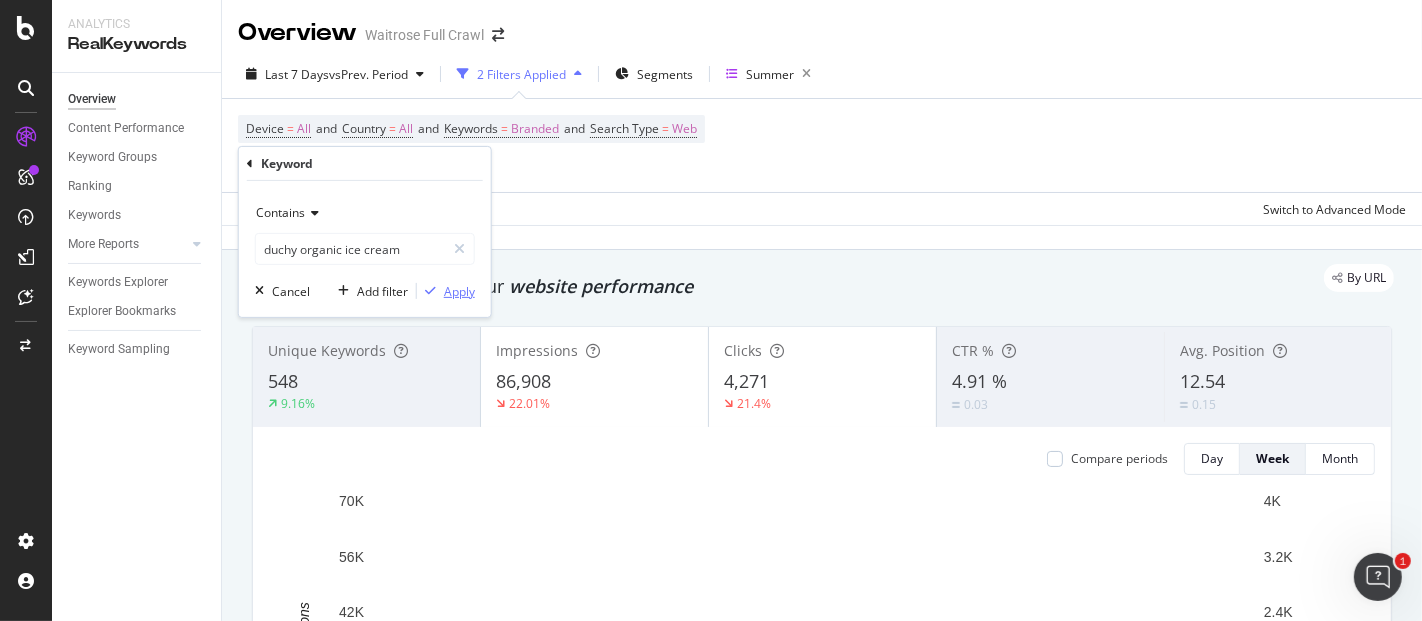 click on "Apply" at bounding box center [459, 290] 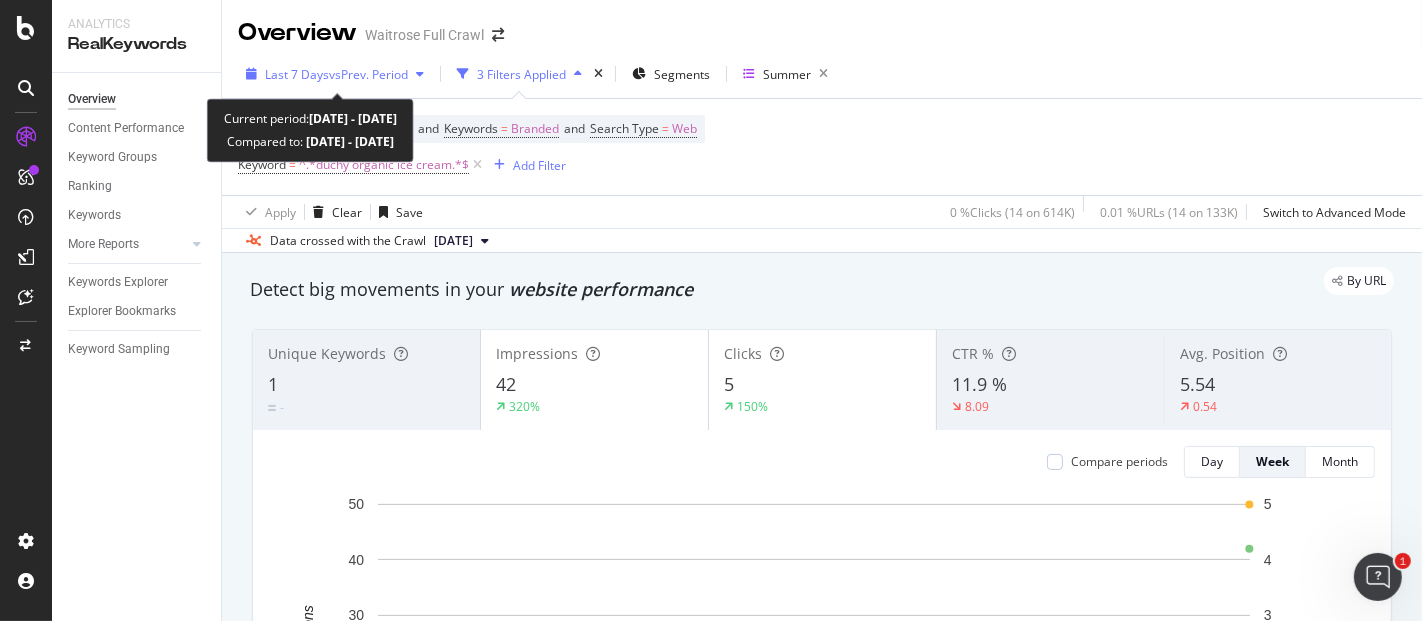 click on "Last 7 Days  vs  Prev. Period" at bounding box center (336, 74) 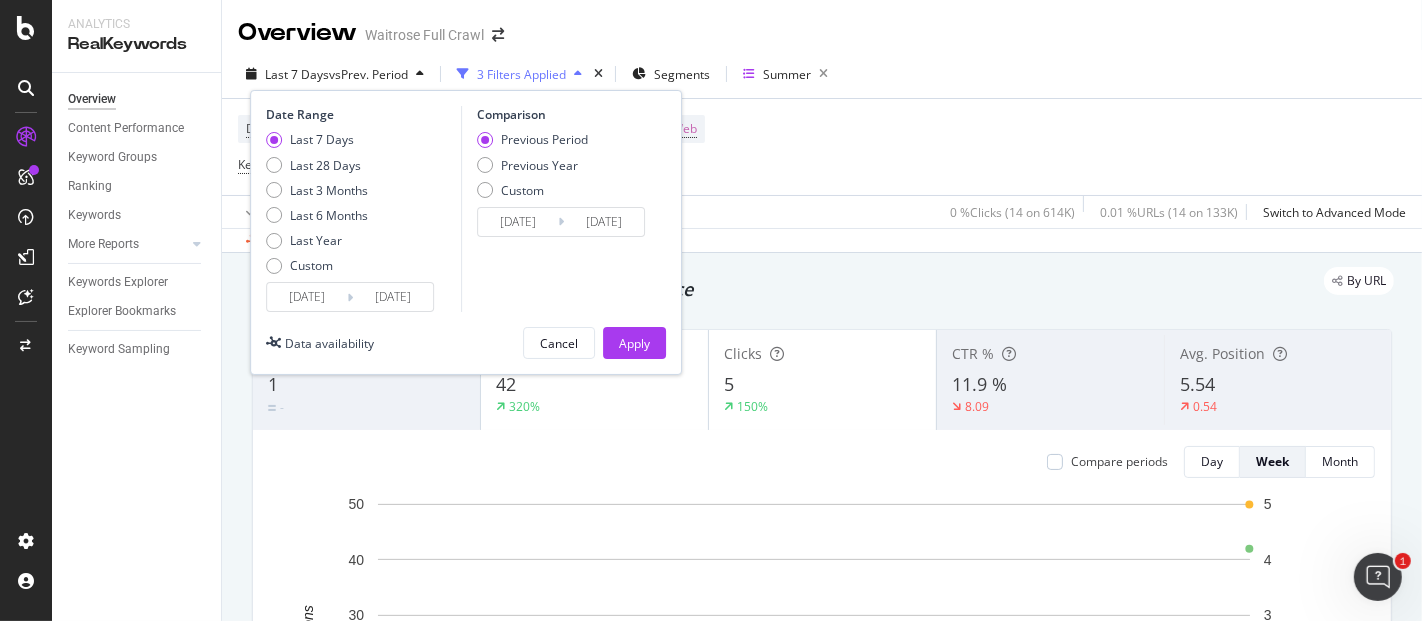 click on "[DATE]" at bounding box center (307, 297) 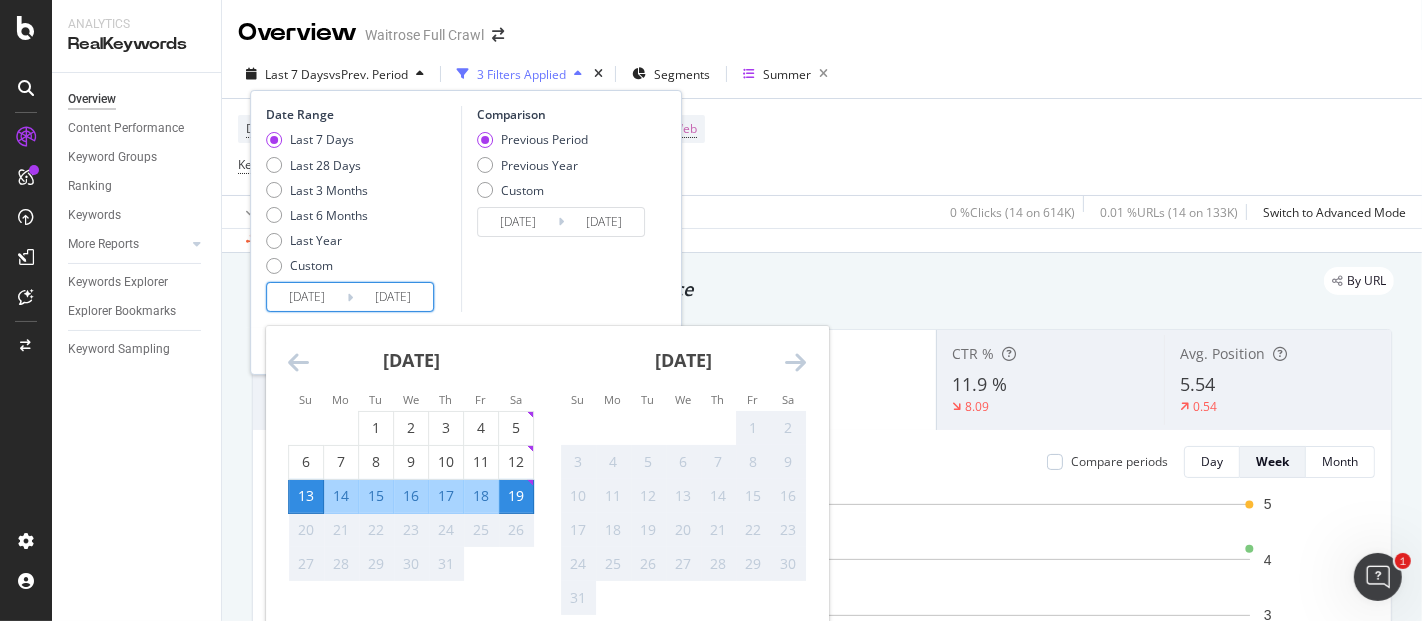 click at bounding box center (298, 362) 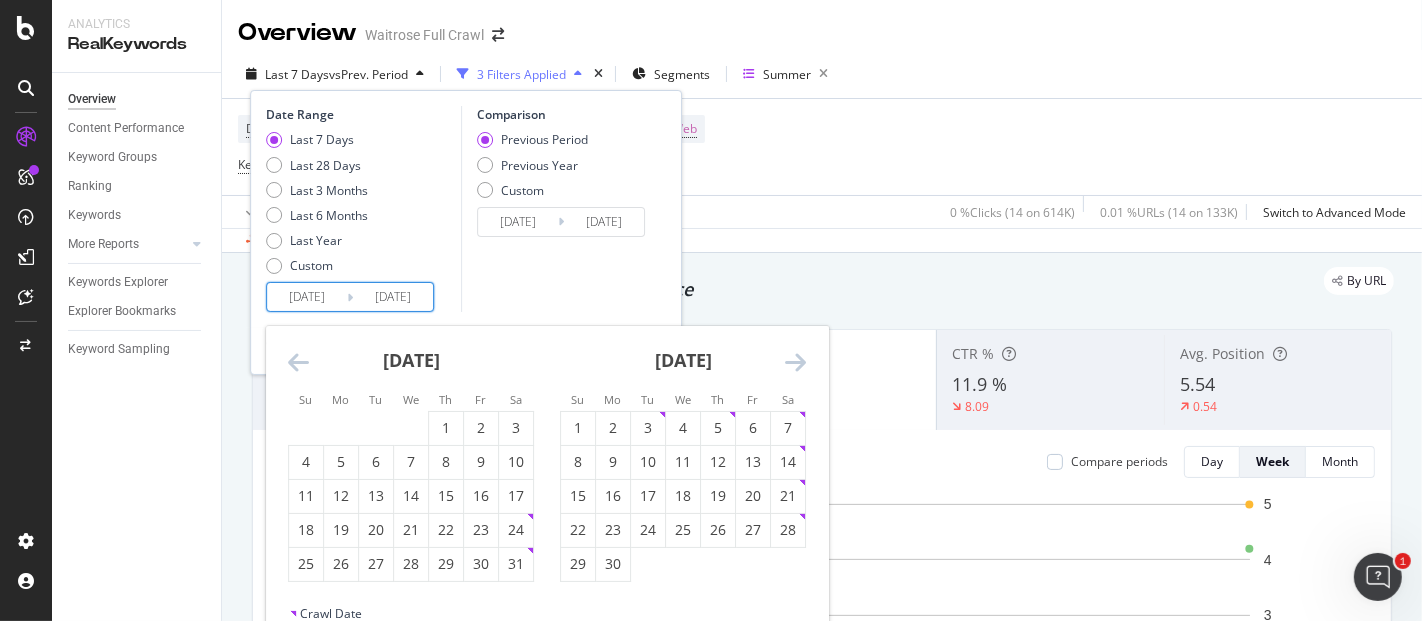 click at bounding box center (298, 362) 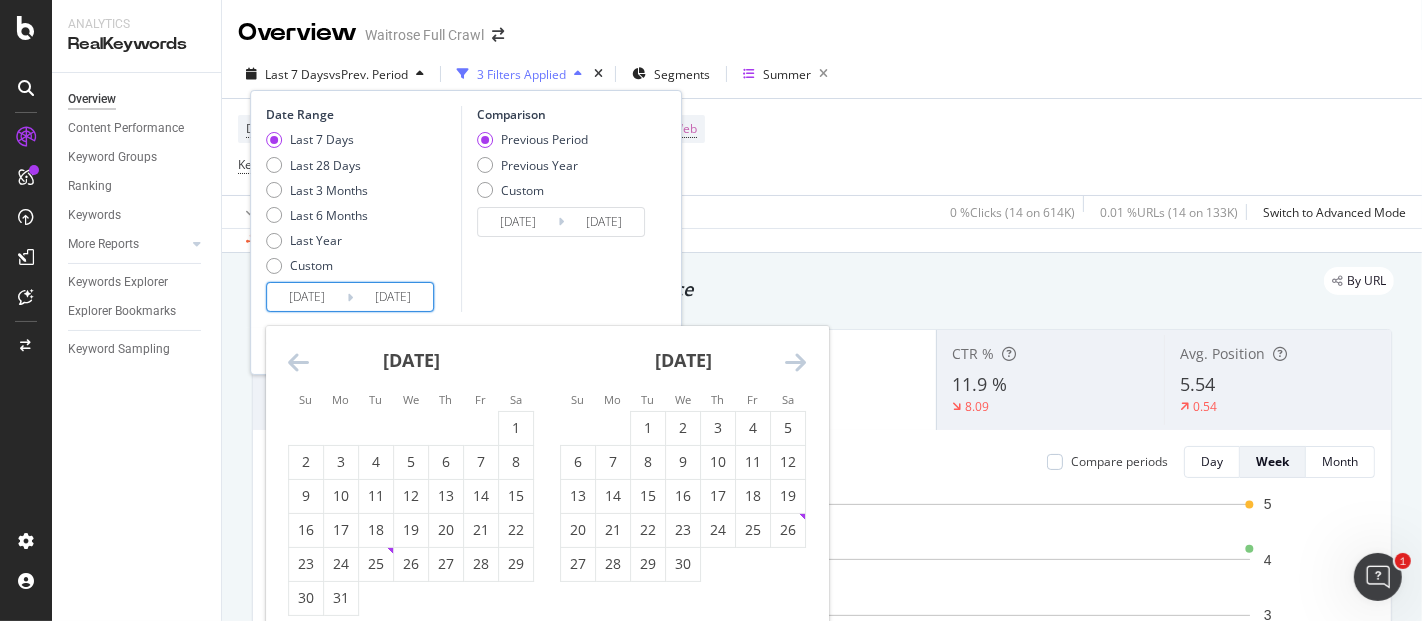 click at bounding box center (298, 362) 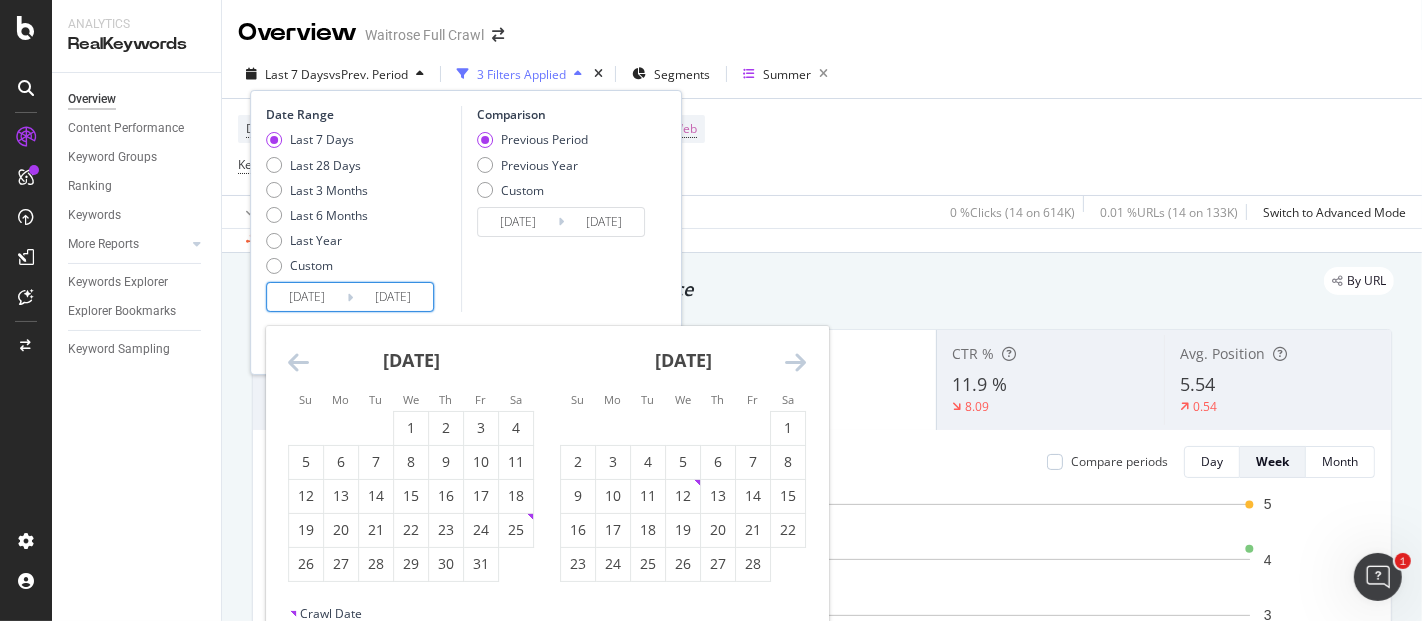 click at bounding box center (298, 362) 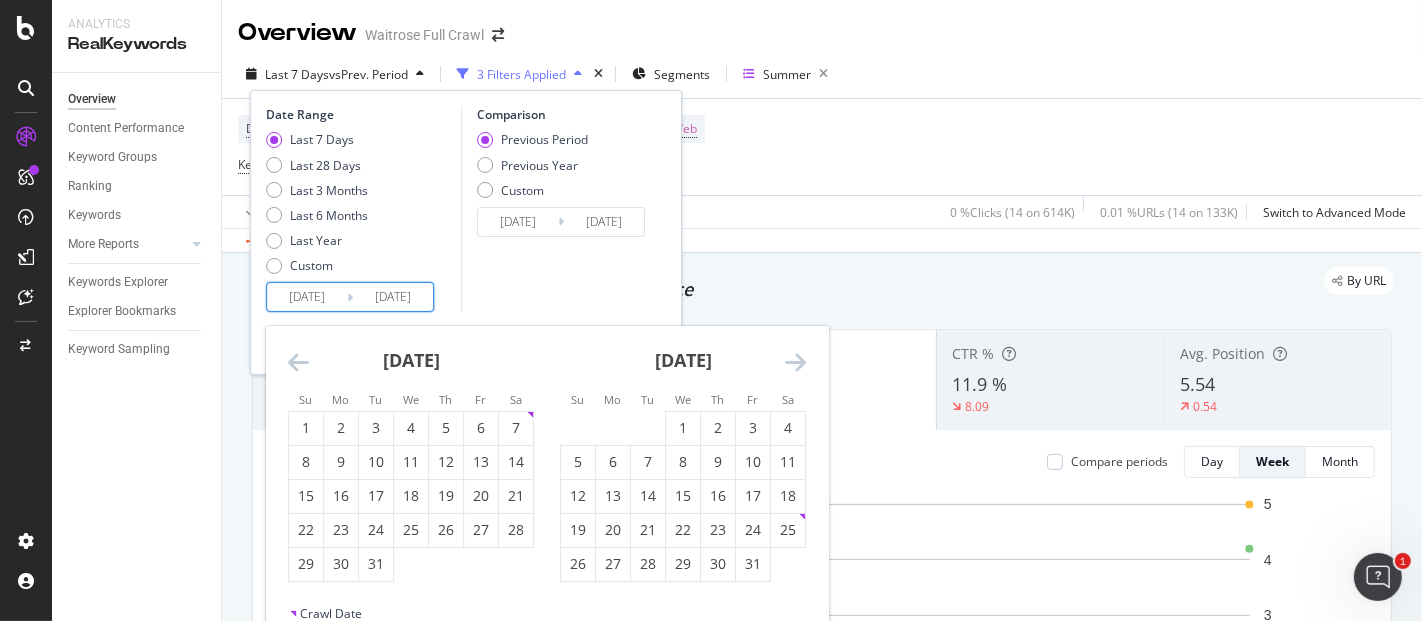 click at bounding box center [298, 362] 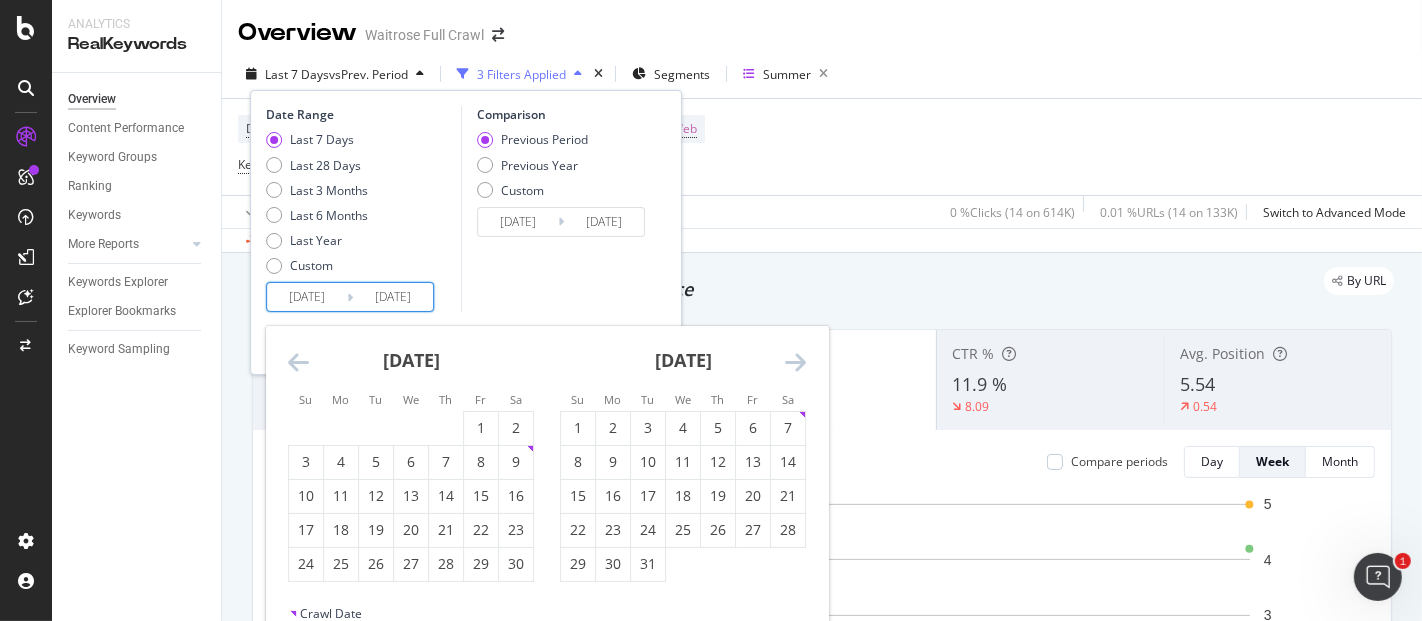 click at bounding box center (298, 362) 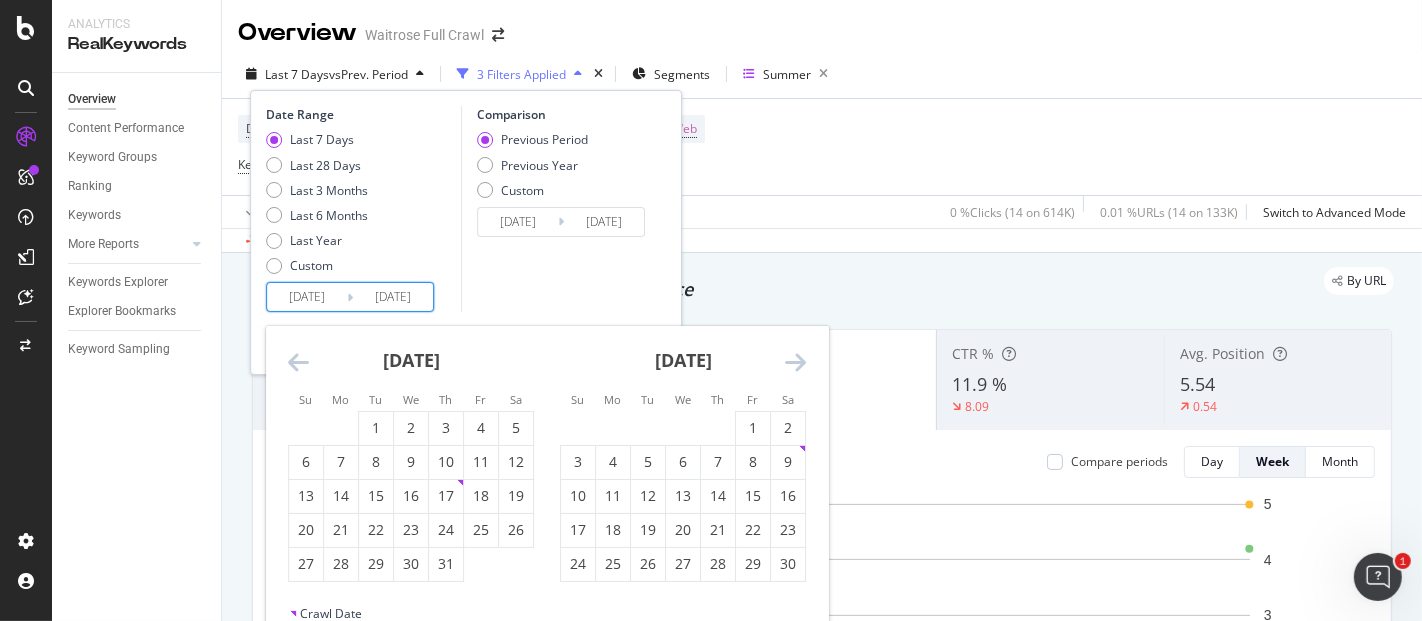 click at bounding box center (298, 362) 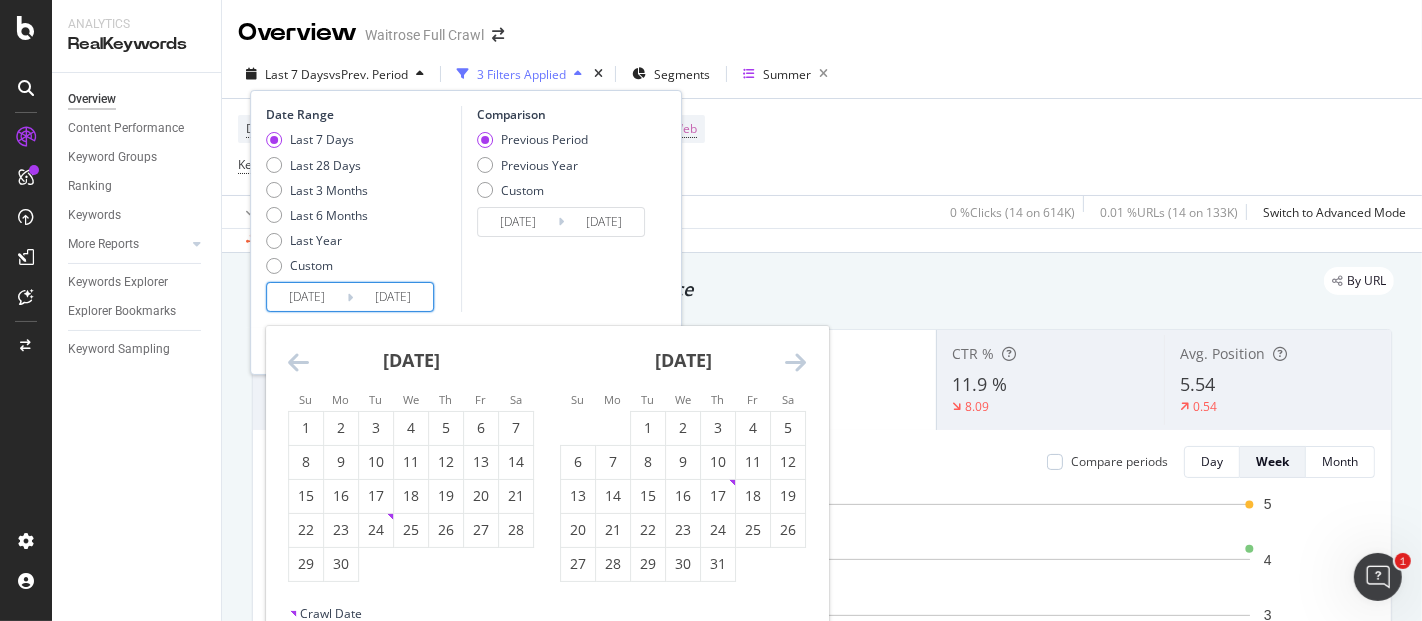 click at bounding box center (298, 362) 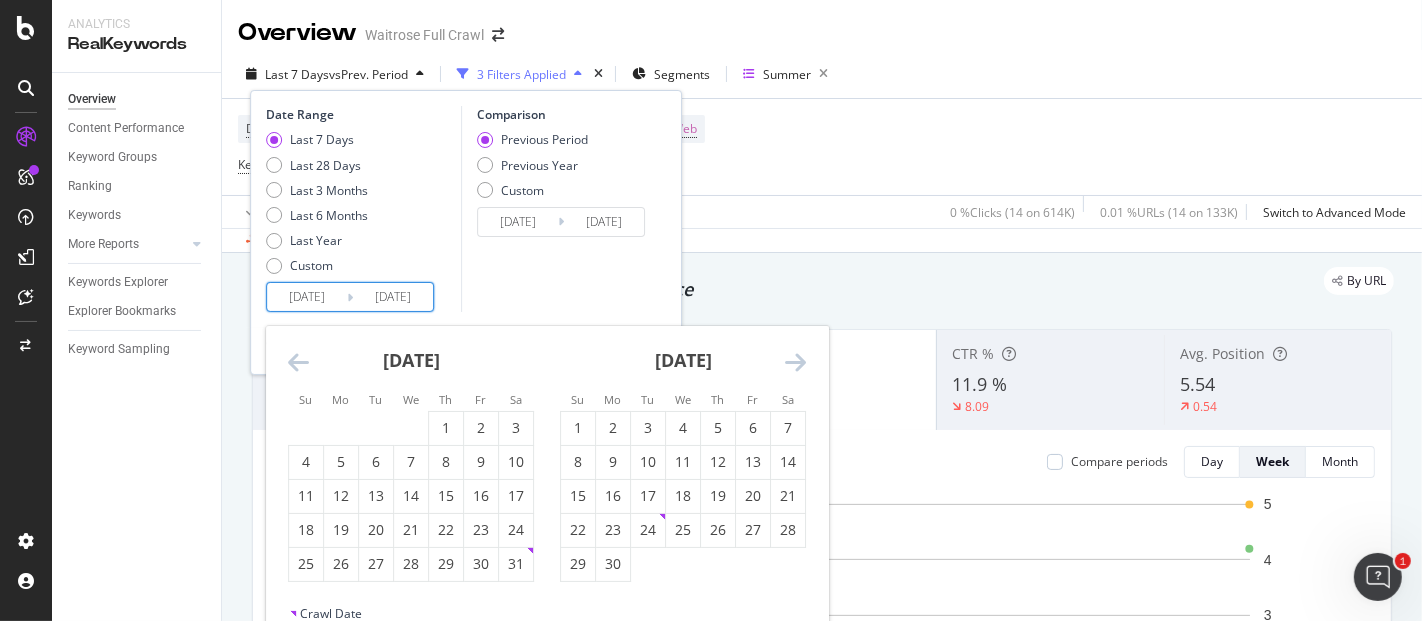 click at bounding box center (298, 362) 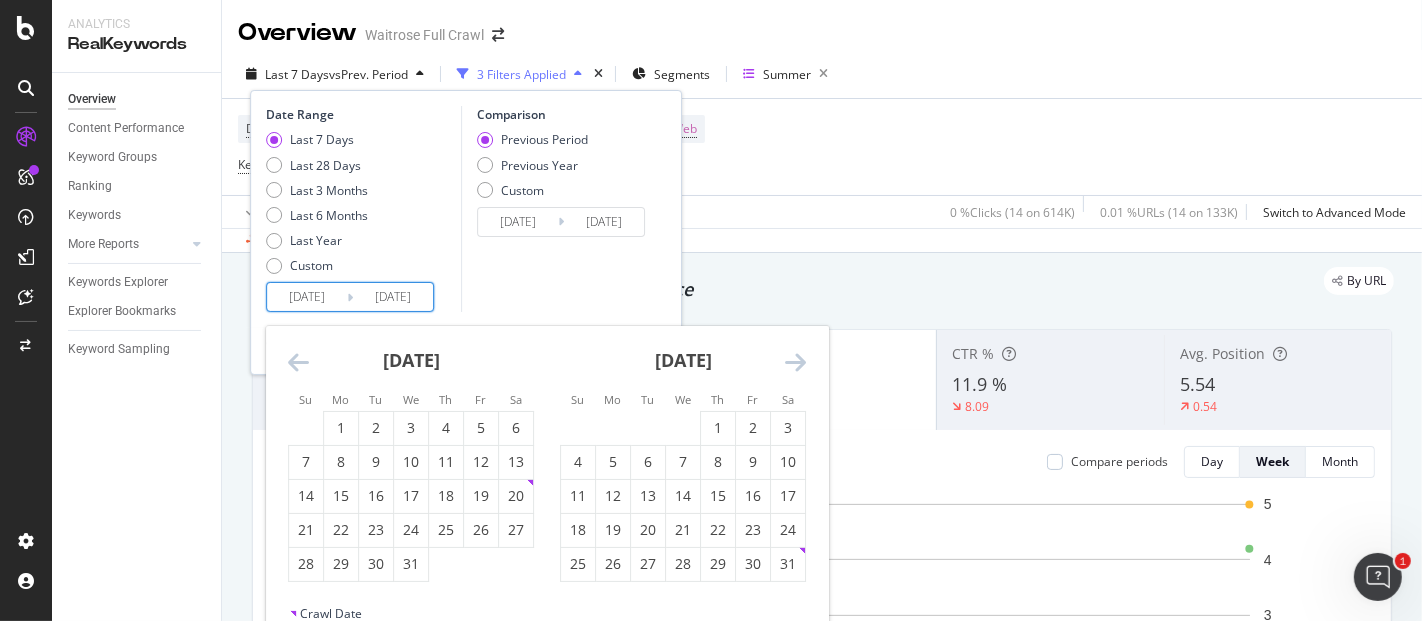 click at bounding box center [298, 362] 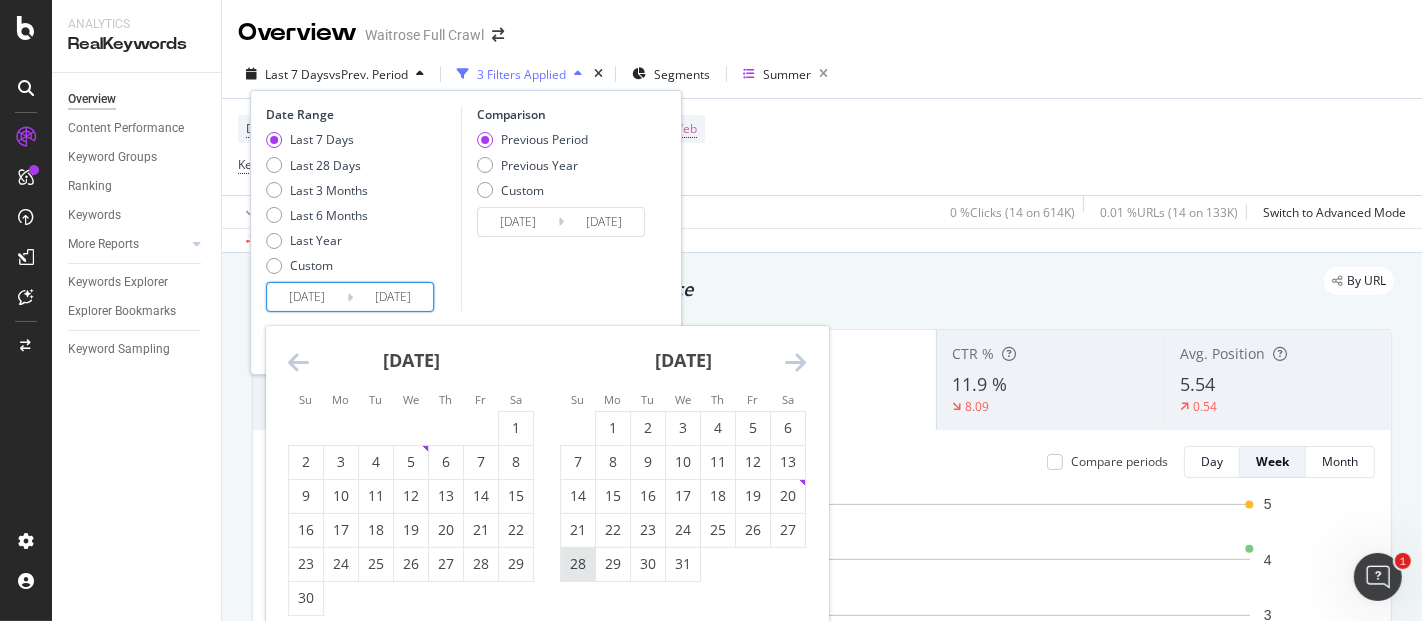 click on "28" at bounding box center (578, 564) 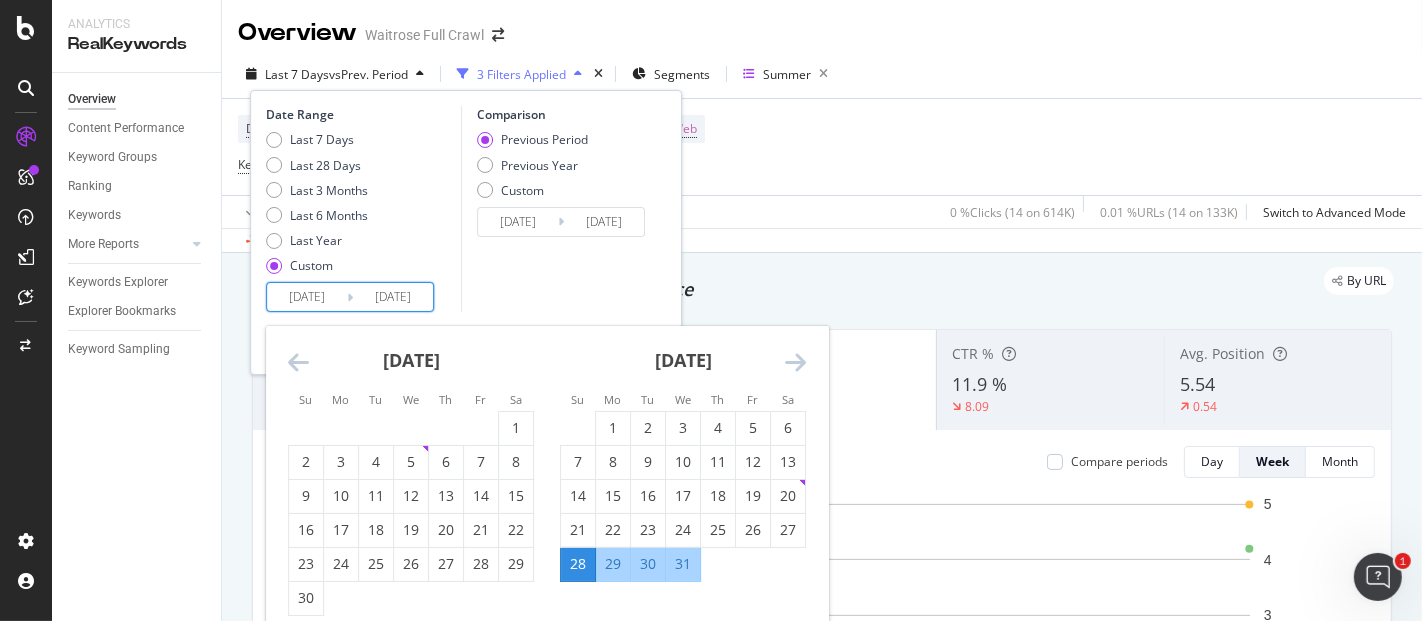 click at bounding box center [795, 362] 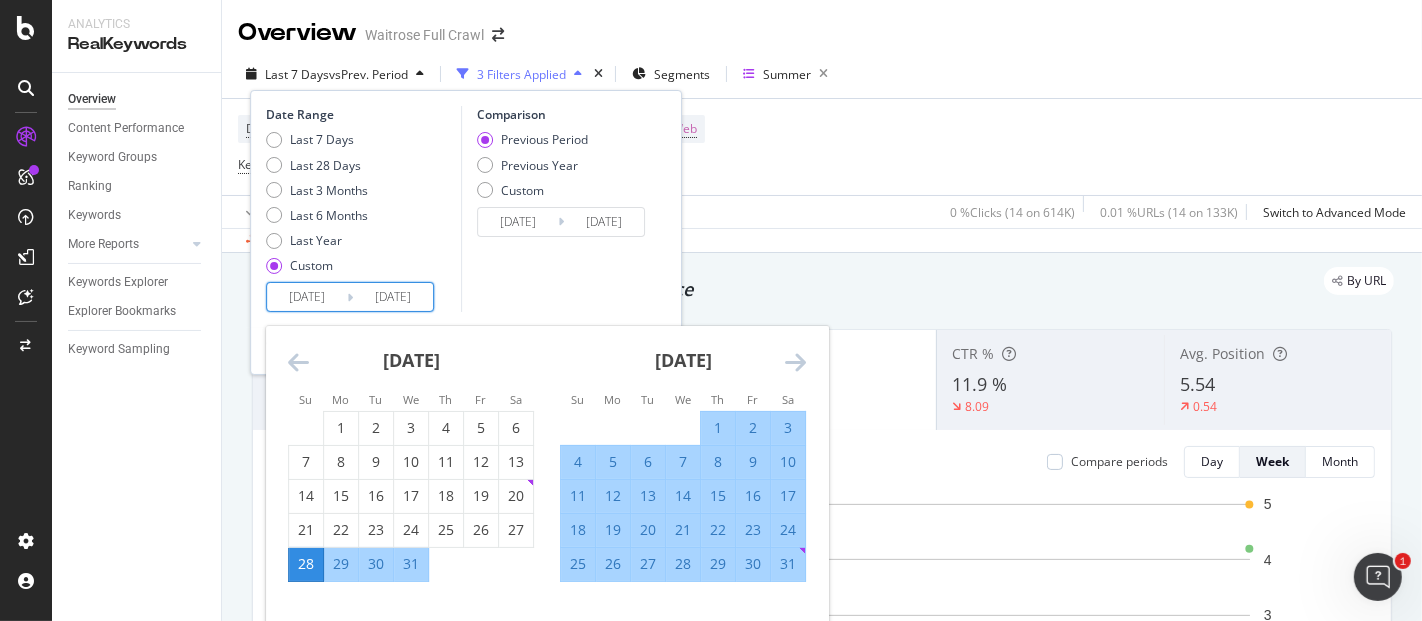 click on "10" at bounding box center [788, 462] 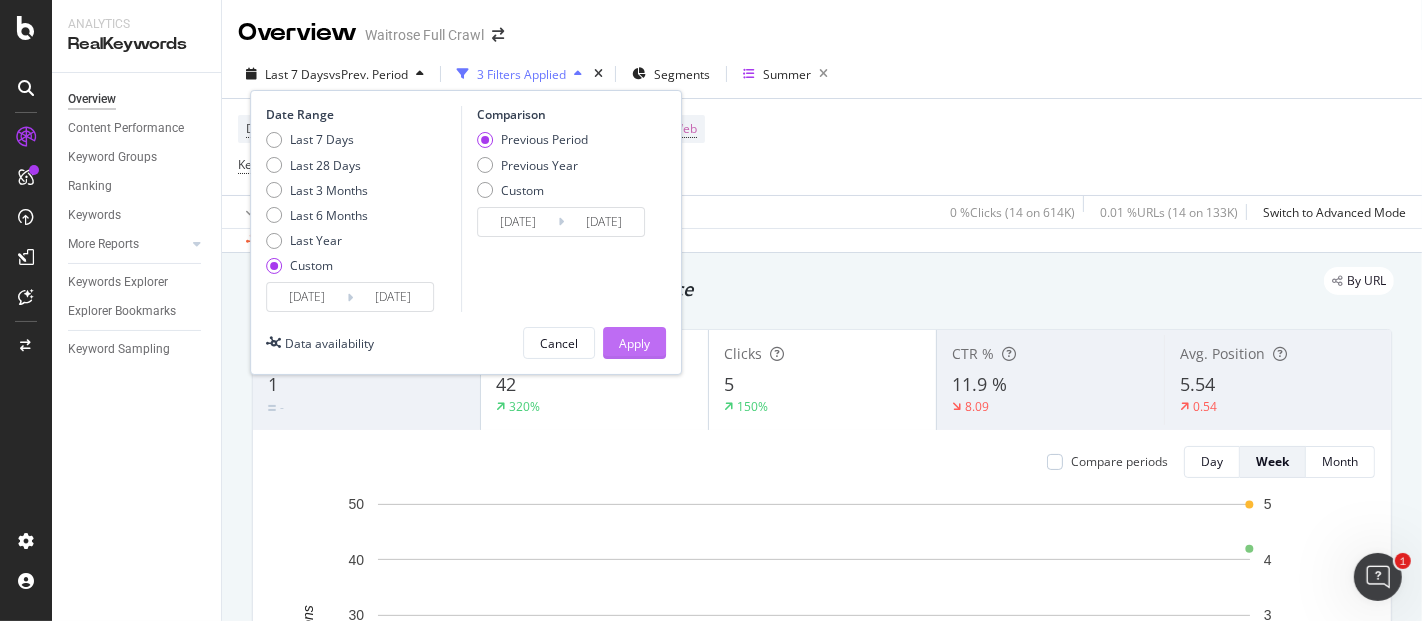 click on "Apply" at bounding box center [634, 343] 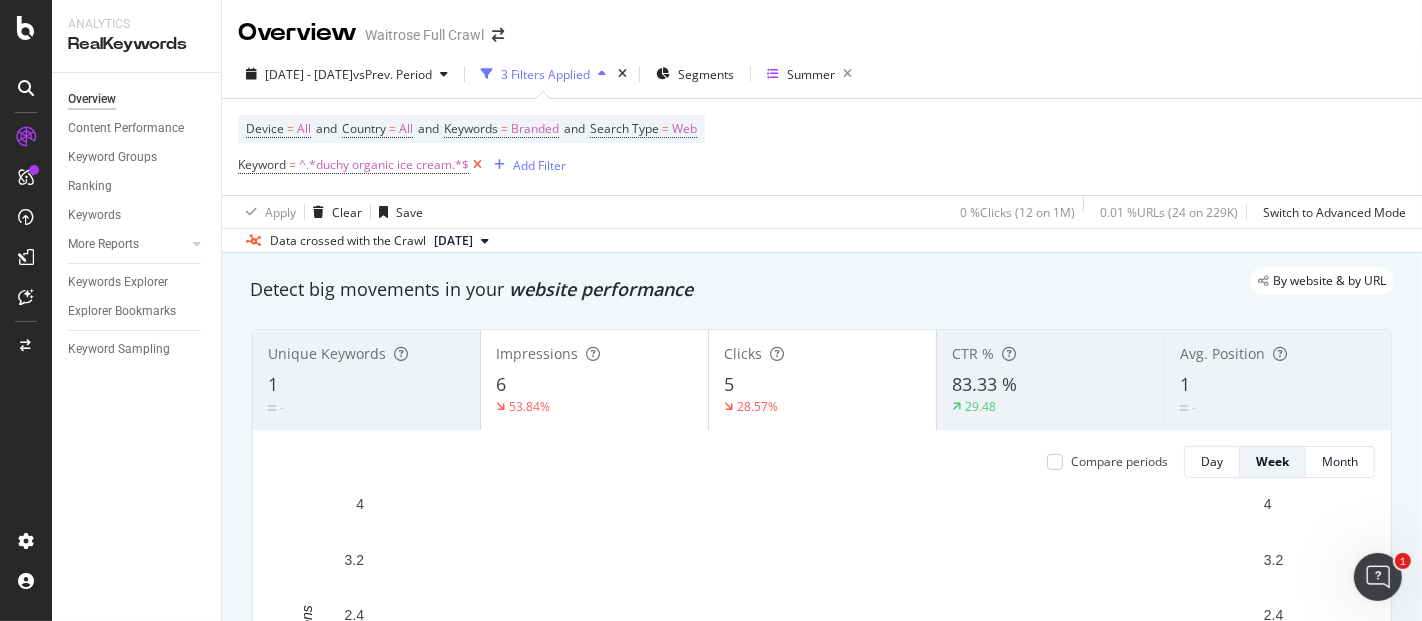click at bounding box center [477, 165] 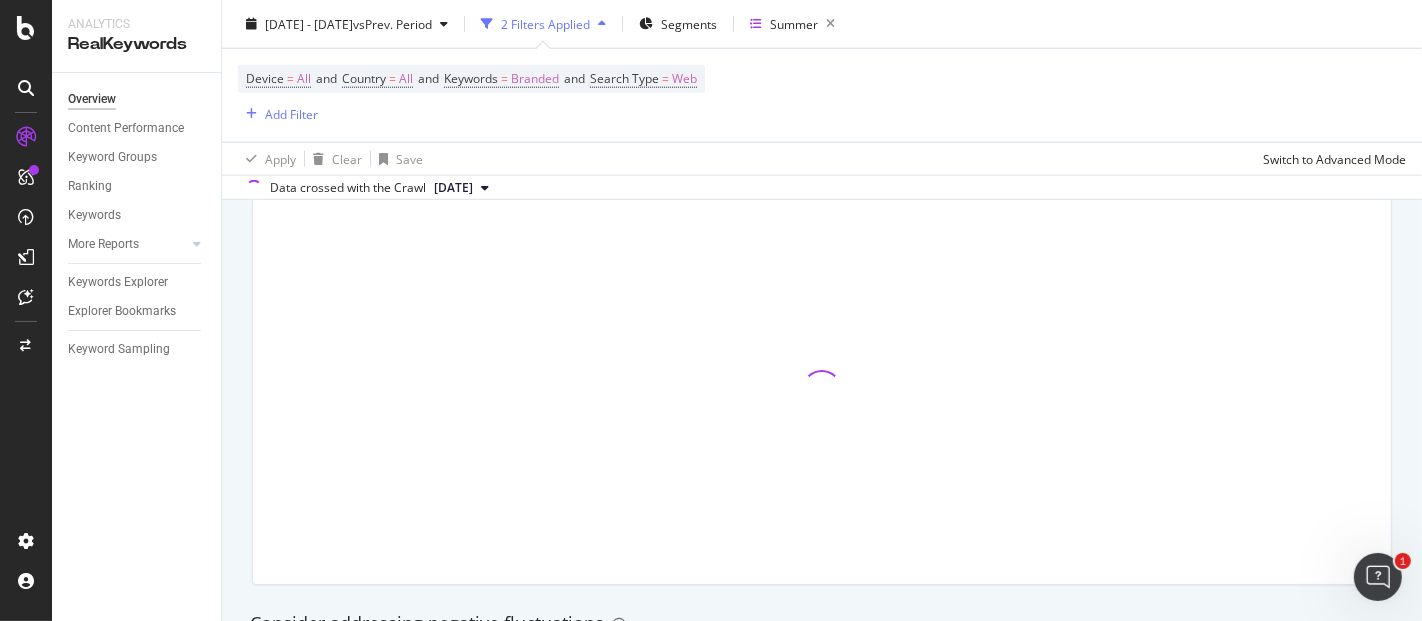 scroll, scrollTop: 1811, scrollLeft: 0, axis: vertical 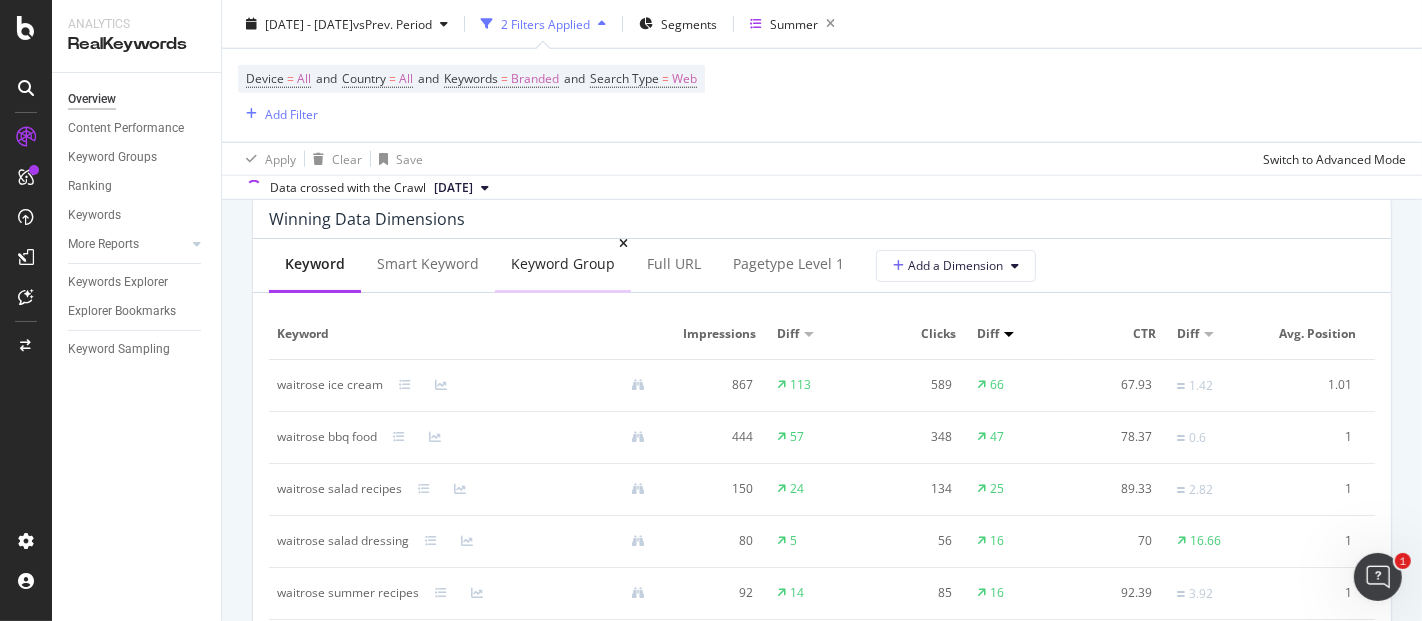 click on "Keyword Group" at bounding box center (563, 264) 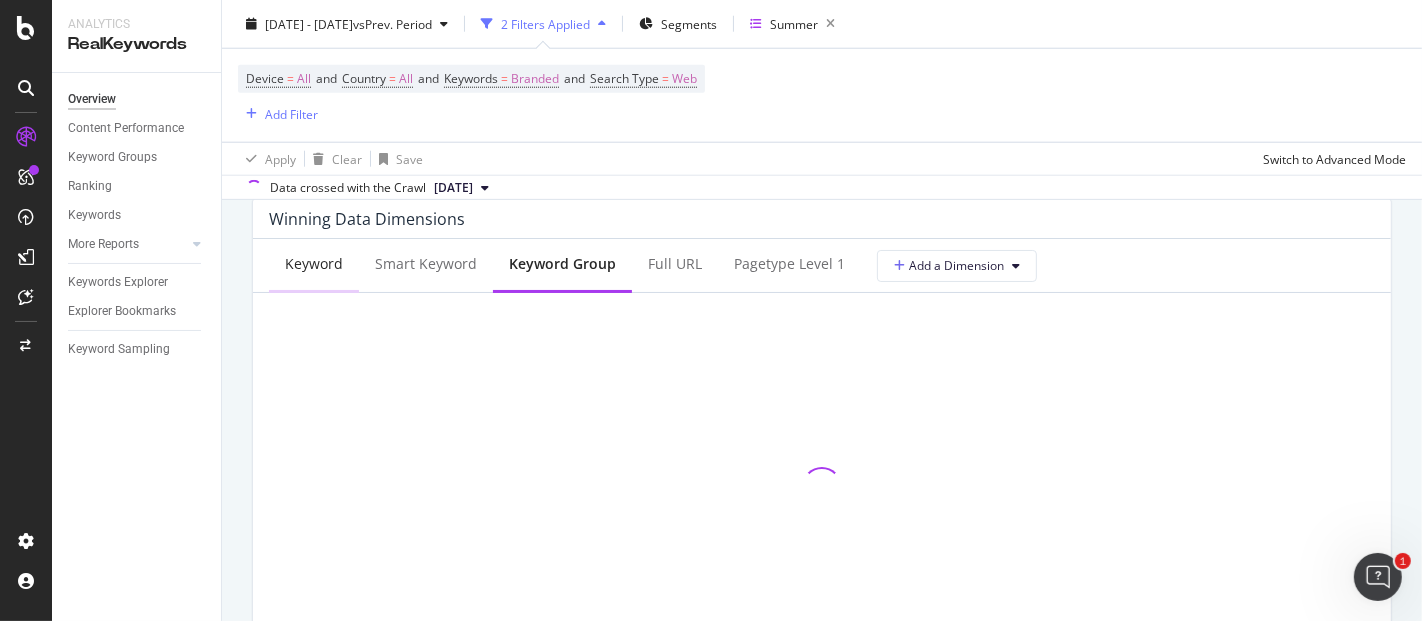 click on "Keyword" at bounding box center (314, 264) 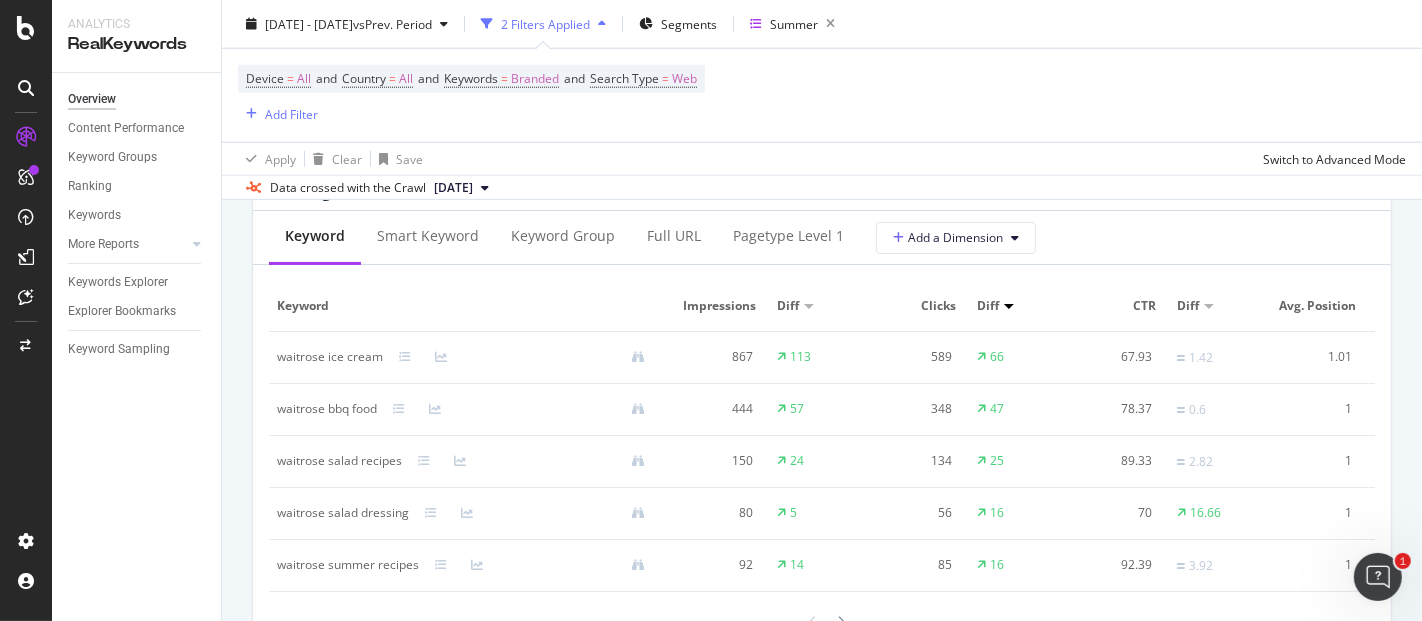scroll, scrollTop: 1832, scrollLeft: 0, axis: vertical 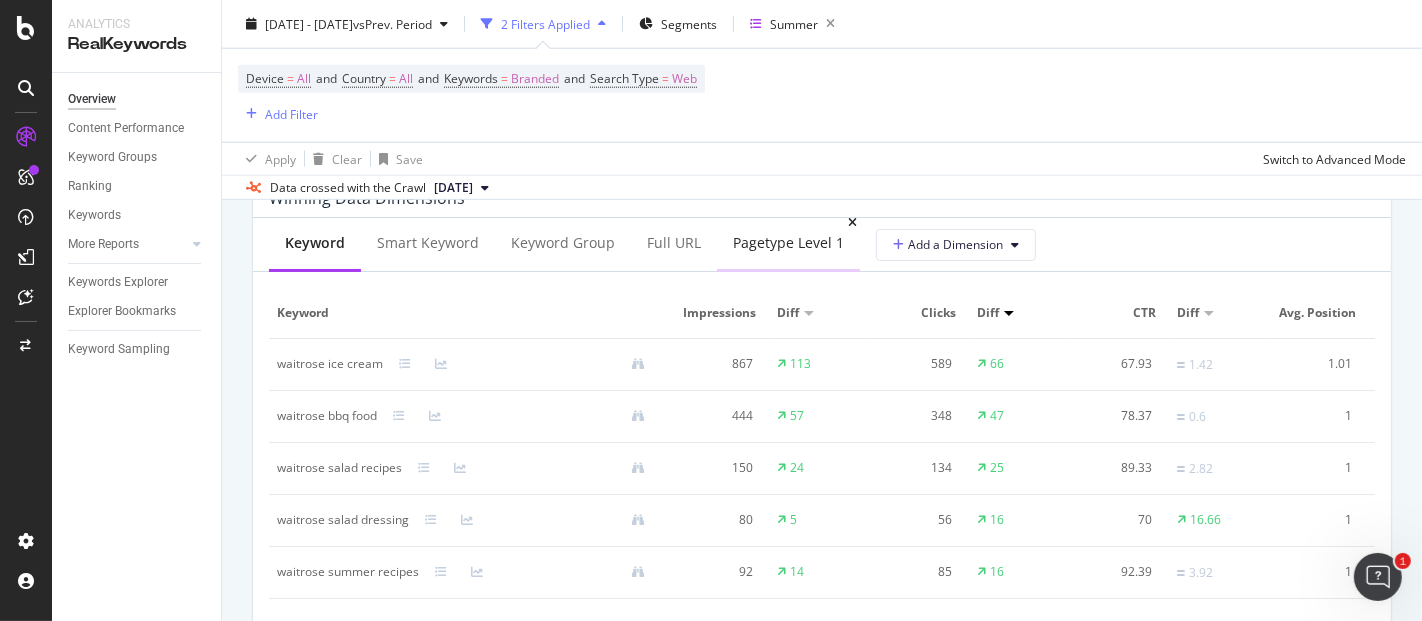 click on "pagetype Level 1" at bounding box center [788, 243] 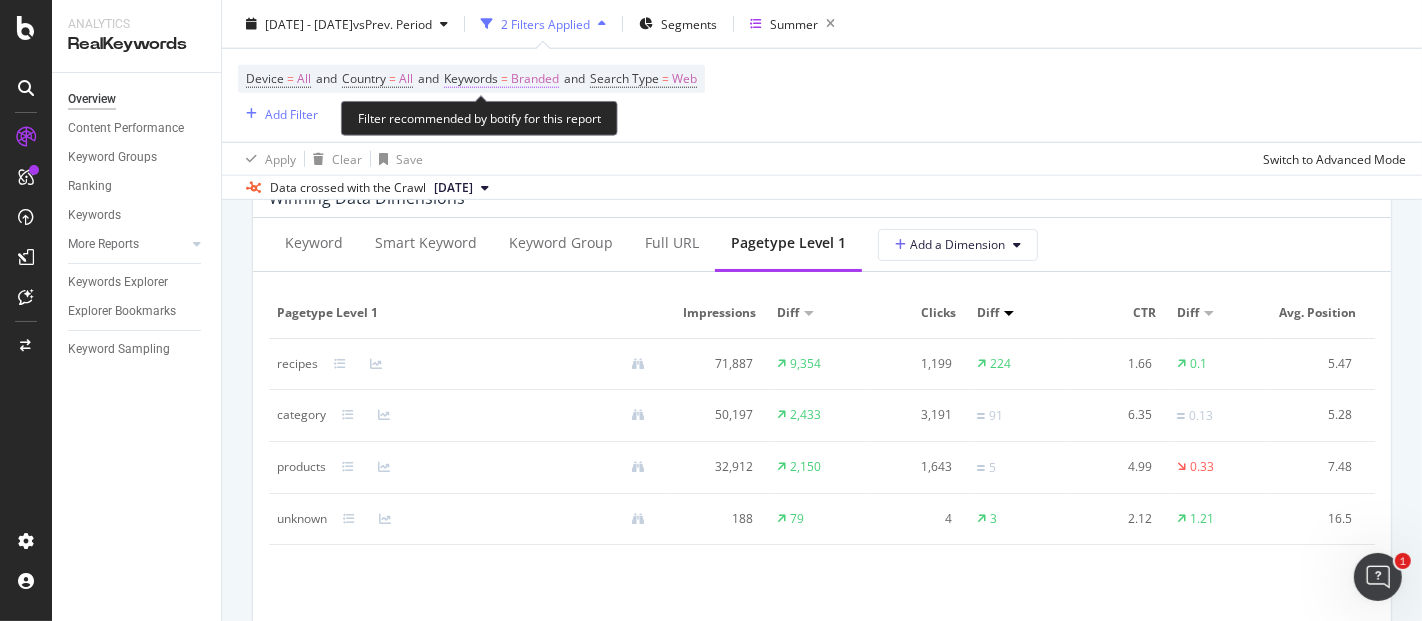 click on "Branded" at bounding box center (535, 79) 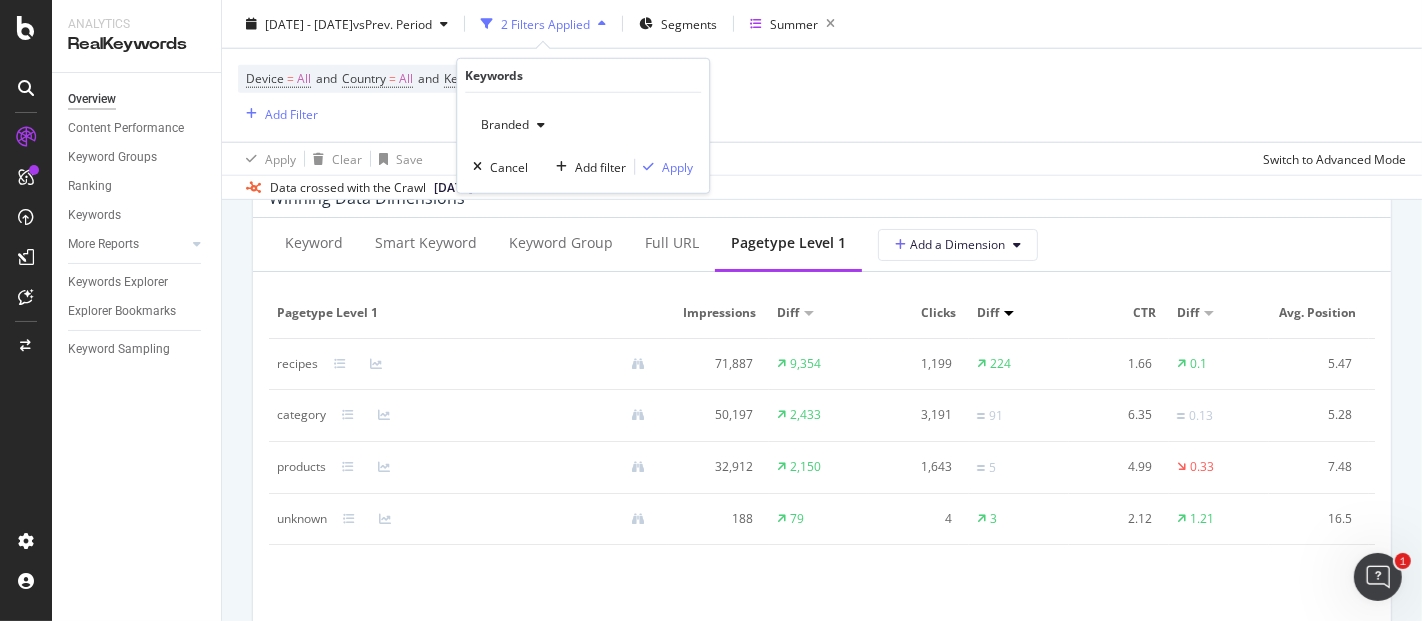 click at bounding box center [541, 125] 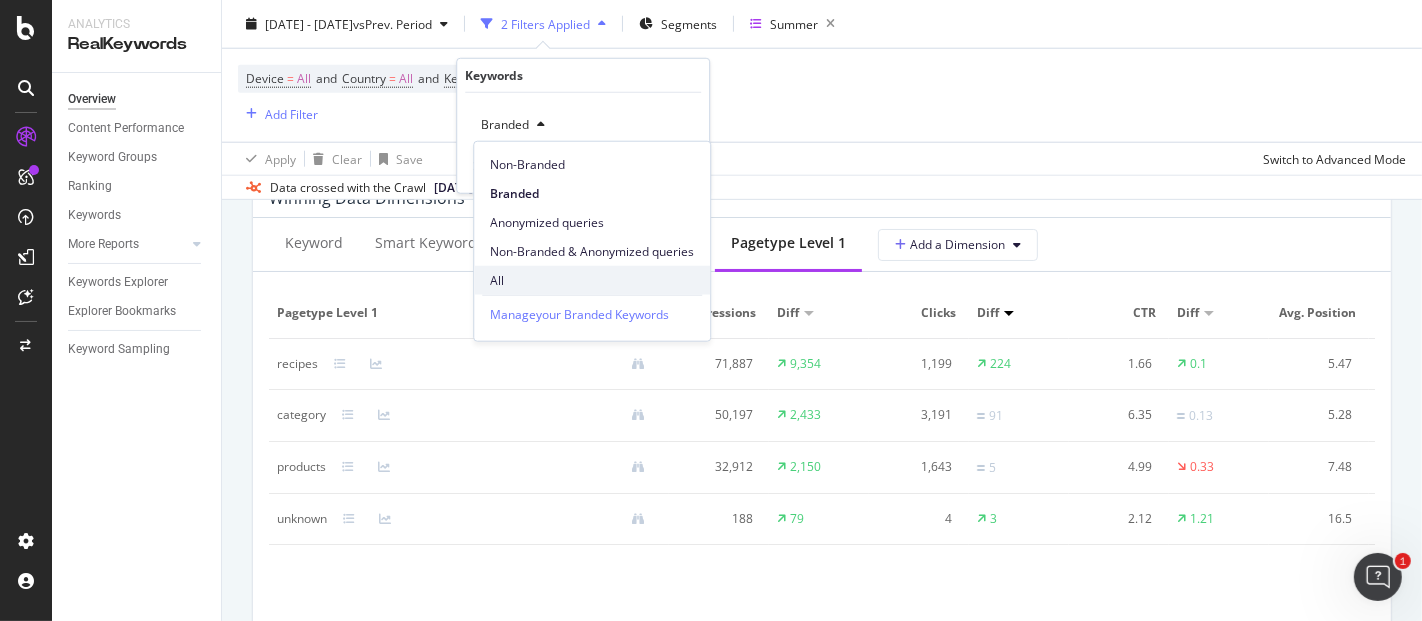 click on "All" at bounding box center [592, 280] 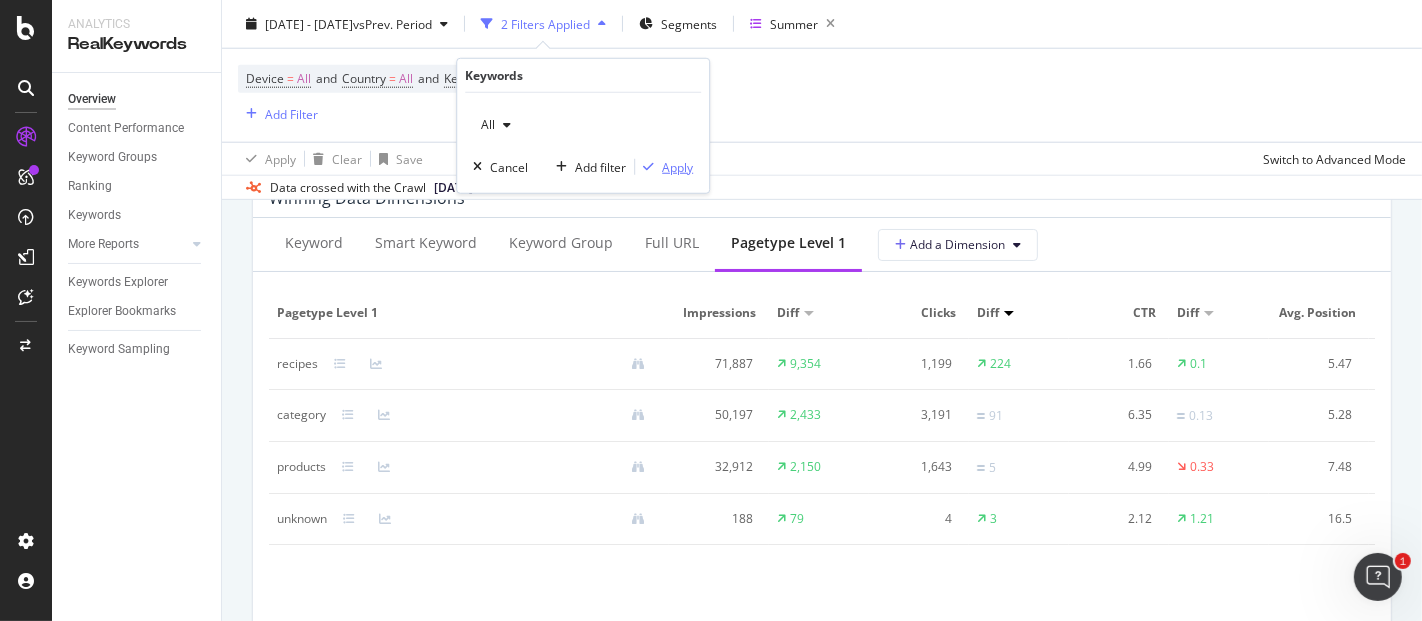 click on "Apply" at bounding box center [677, 166] 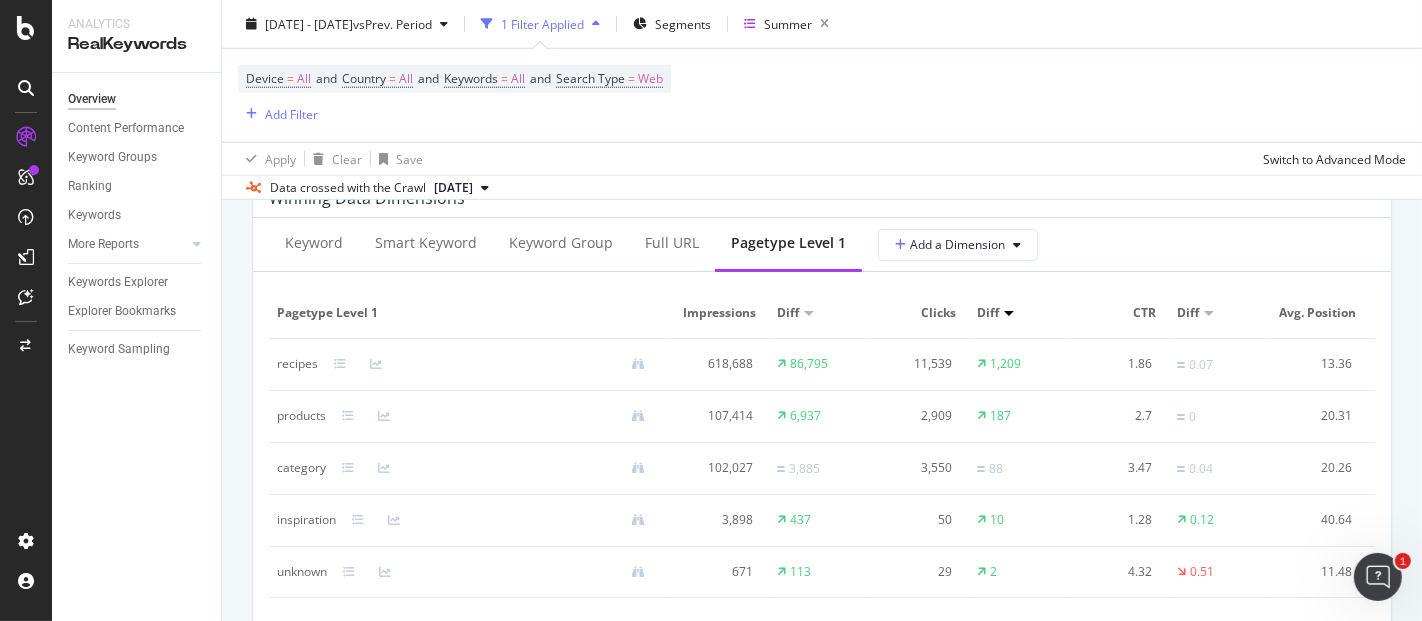 scroll, scrollTop: 1811, scrollLeft: 0, axis: vertical 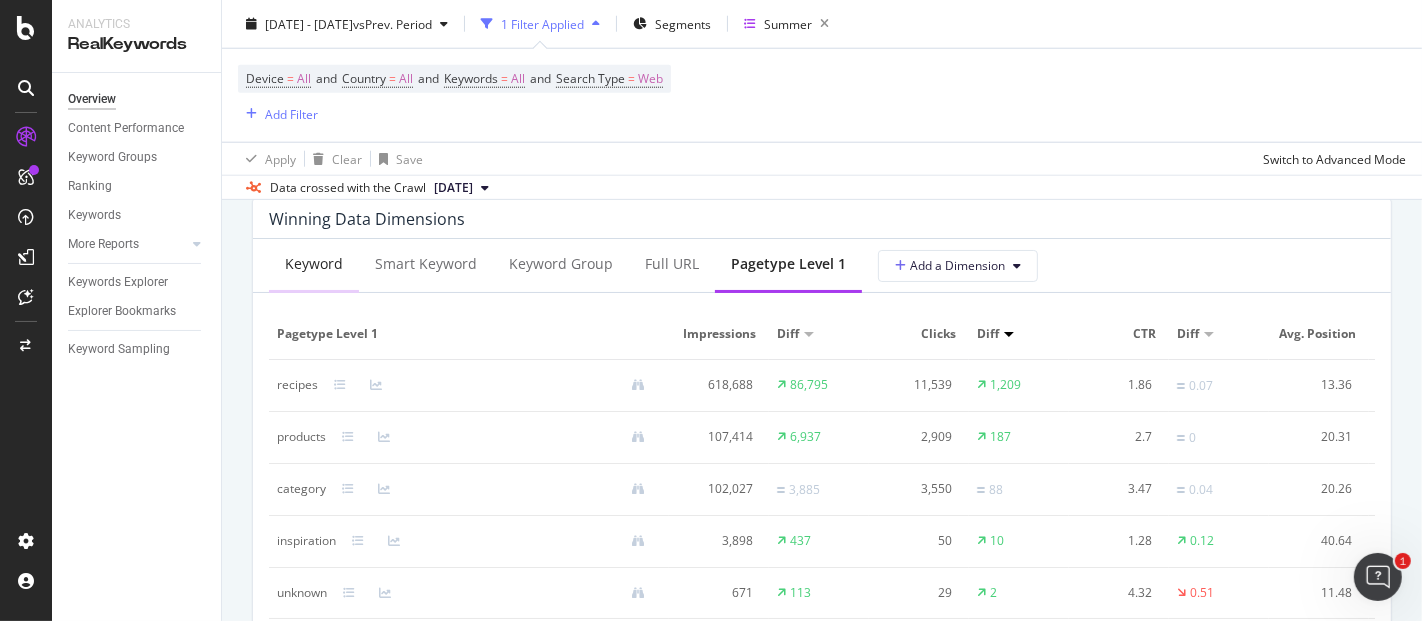 click on "Keyword" at bounding box center [314, 264] 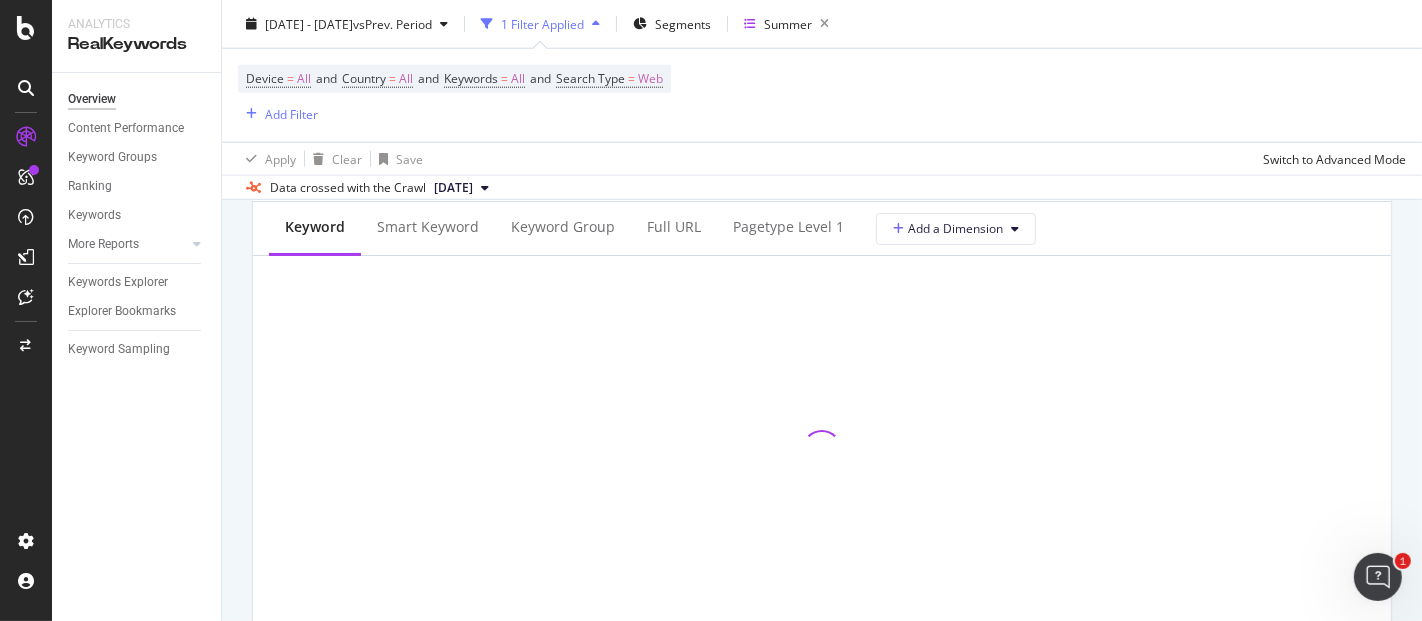 scroll, scrollTop: 1848, scrollLeft: 0, axis: vertical 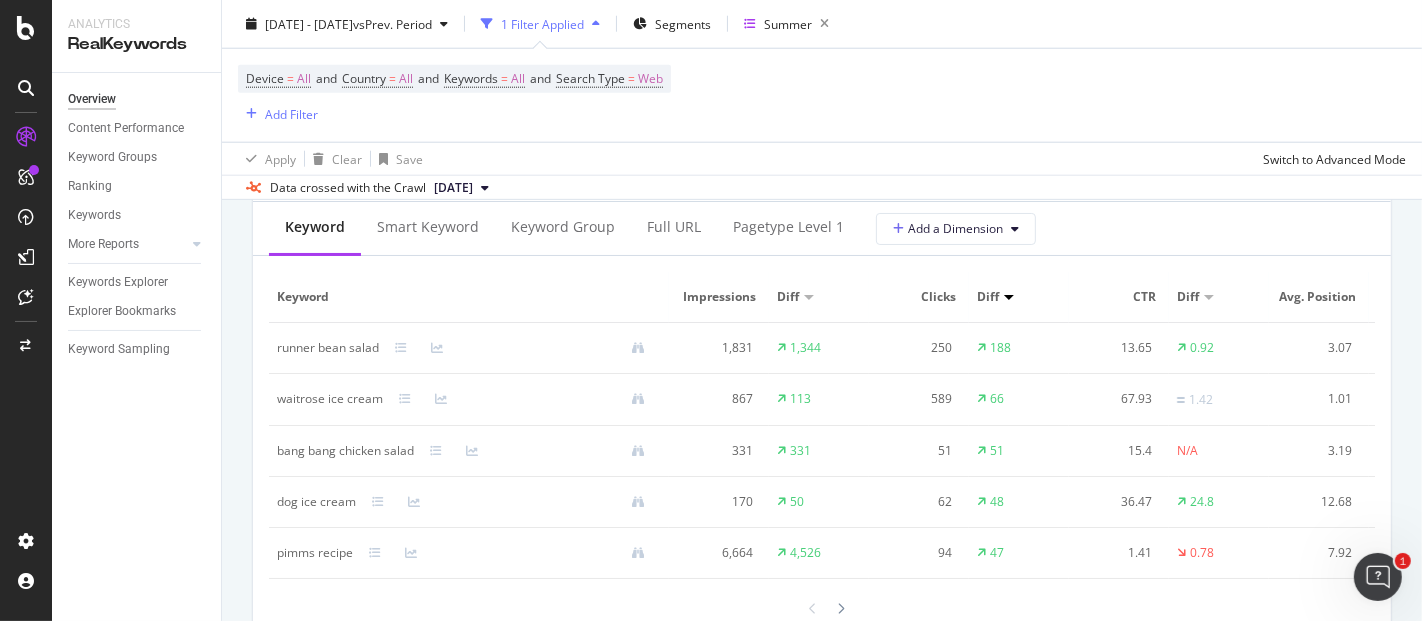 click at bounding box center [809, 297] 